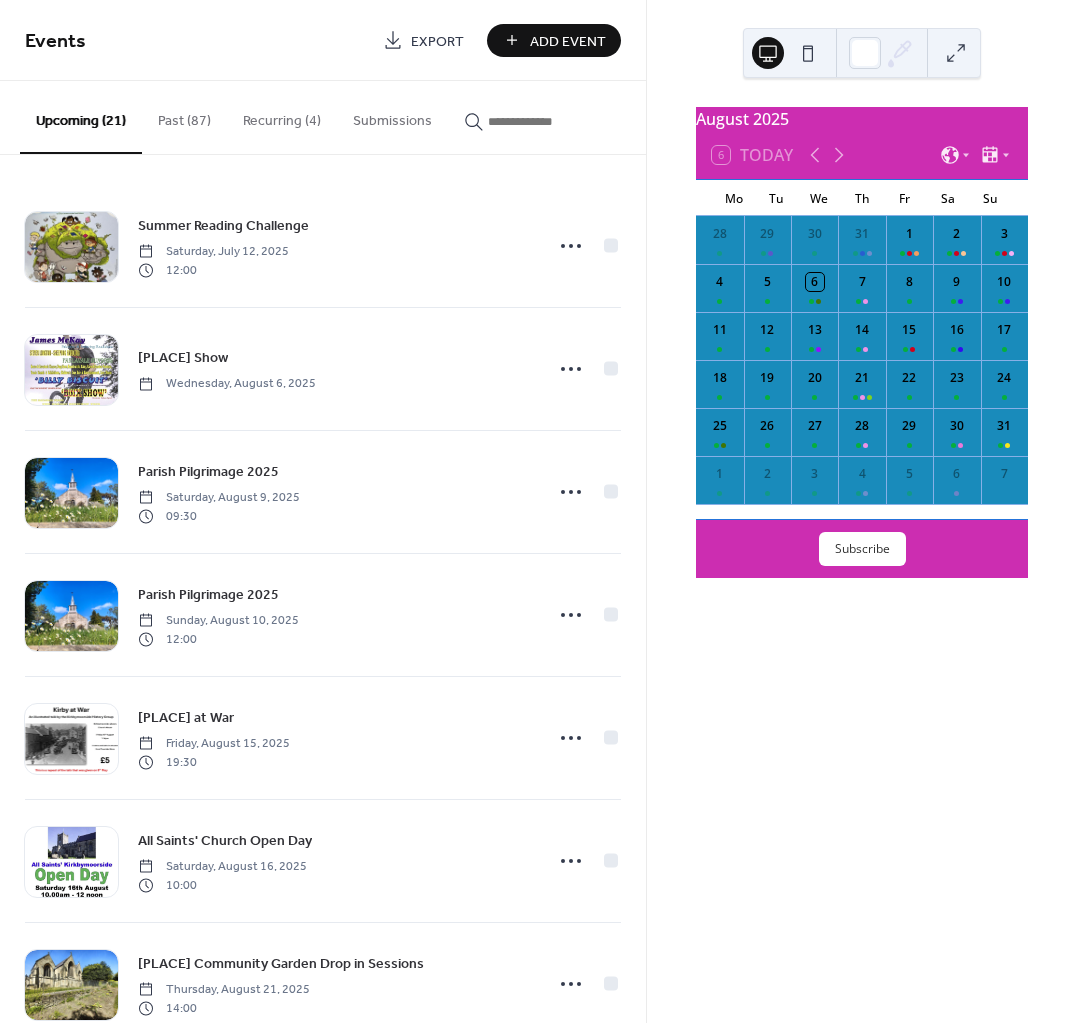 scroll, scrollTop: 0, scrollLeft: 0, axis: both 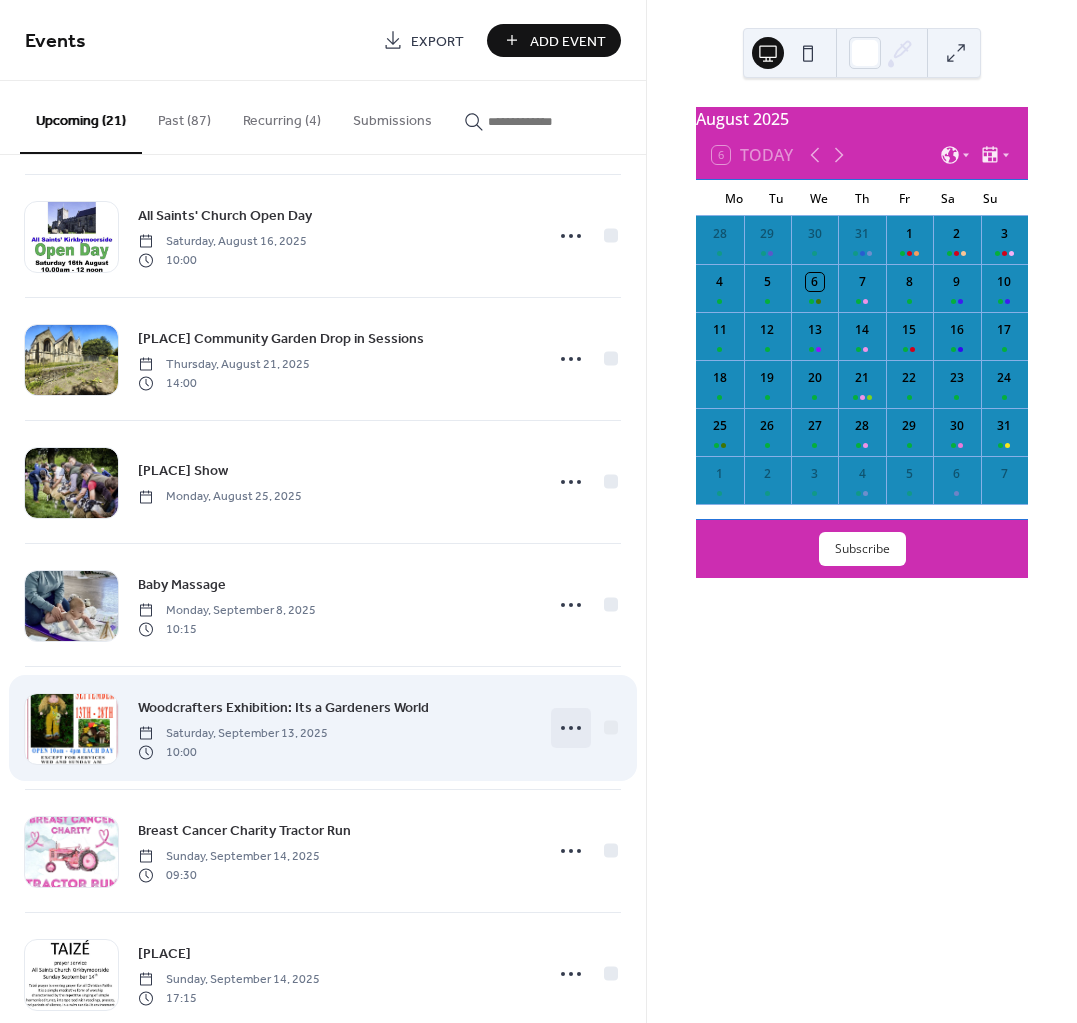 click 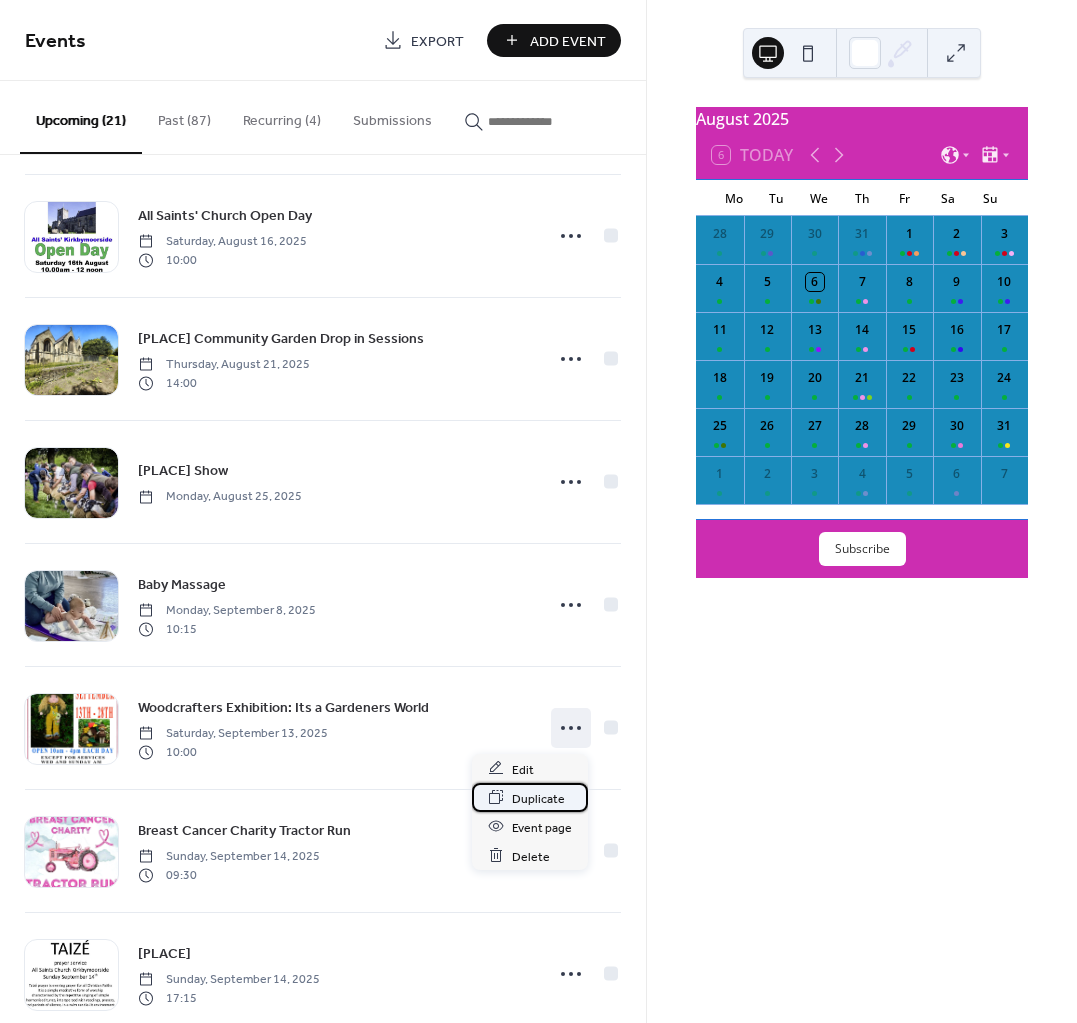 click on "Duplicate" at bounding box center [538, 798] 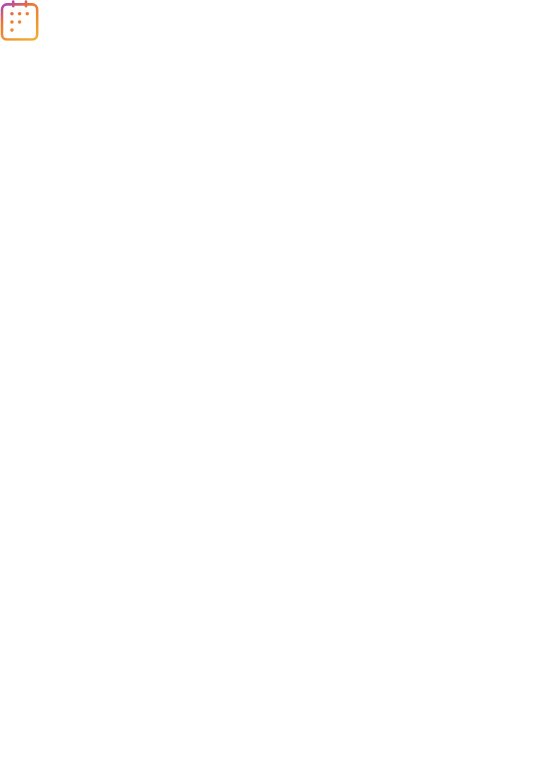 scroll, scrollTop: 0, scrollLeft: 0, axis: both 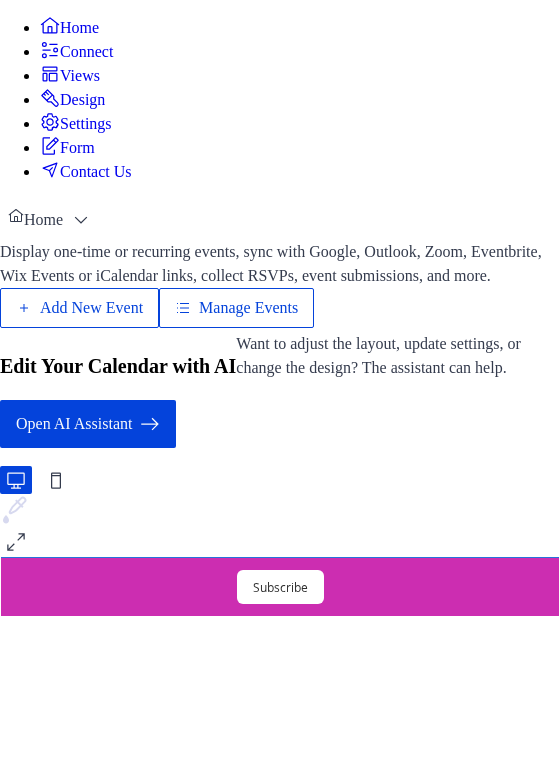 click on "Manage Events" at bounding box center [248, 308] 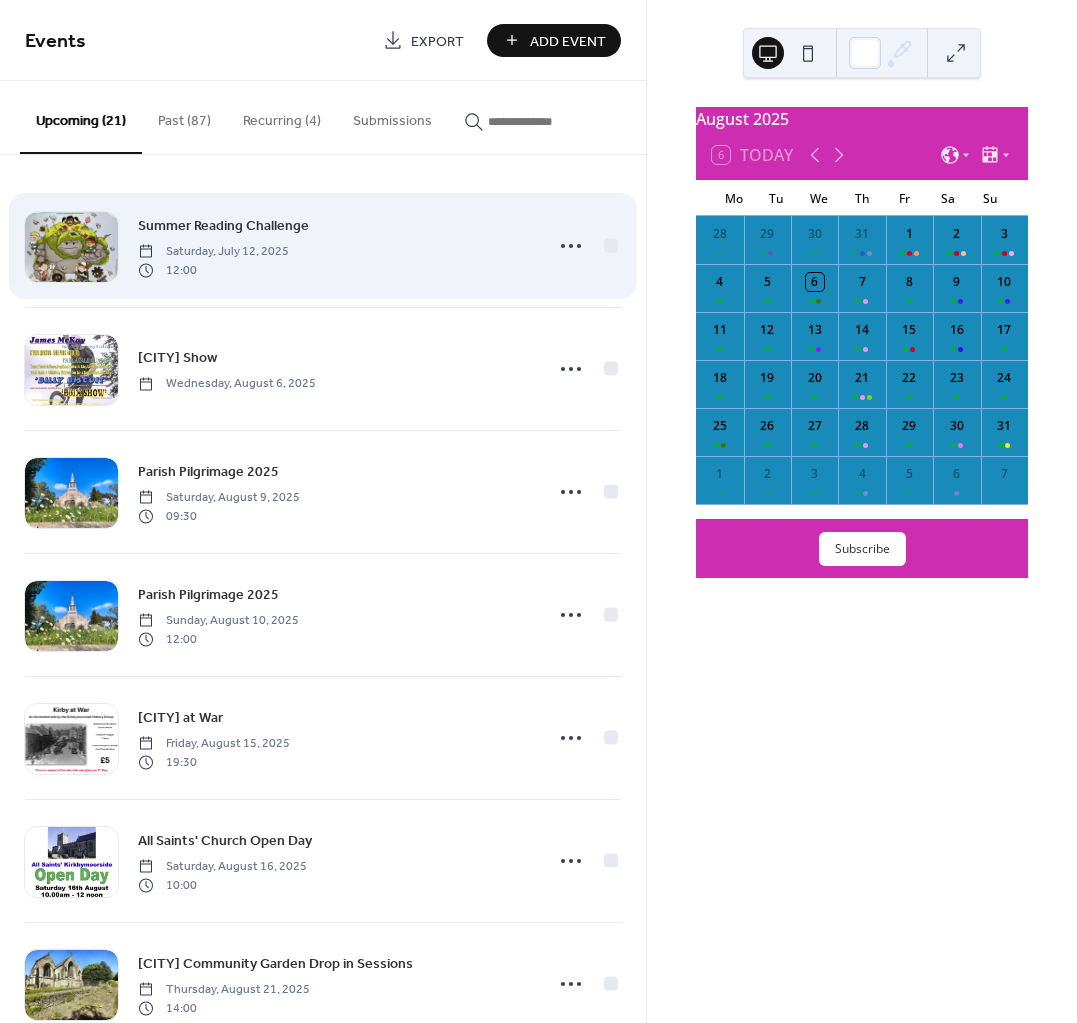 scroll, scrollTop: 0, scrollLeft: 0, axis: both 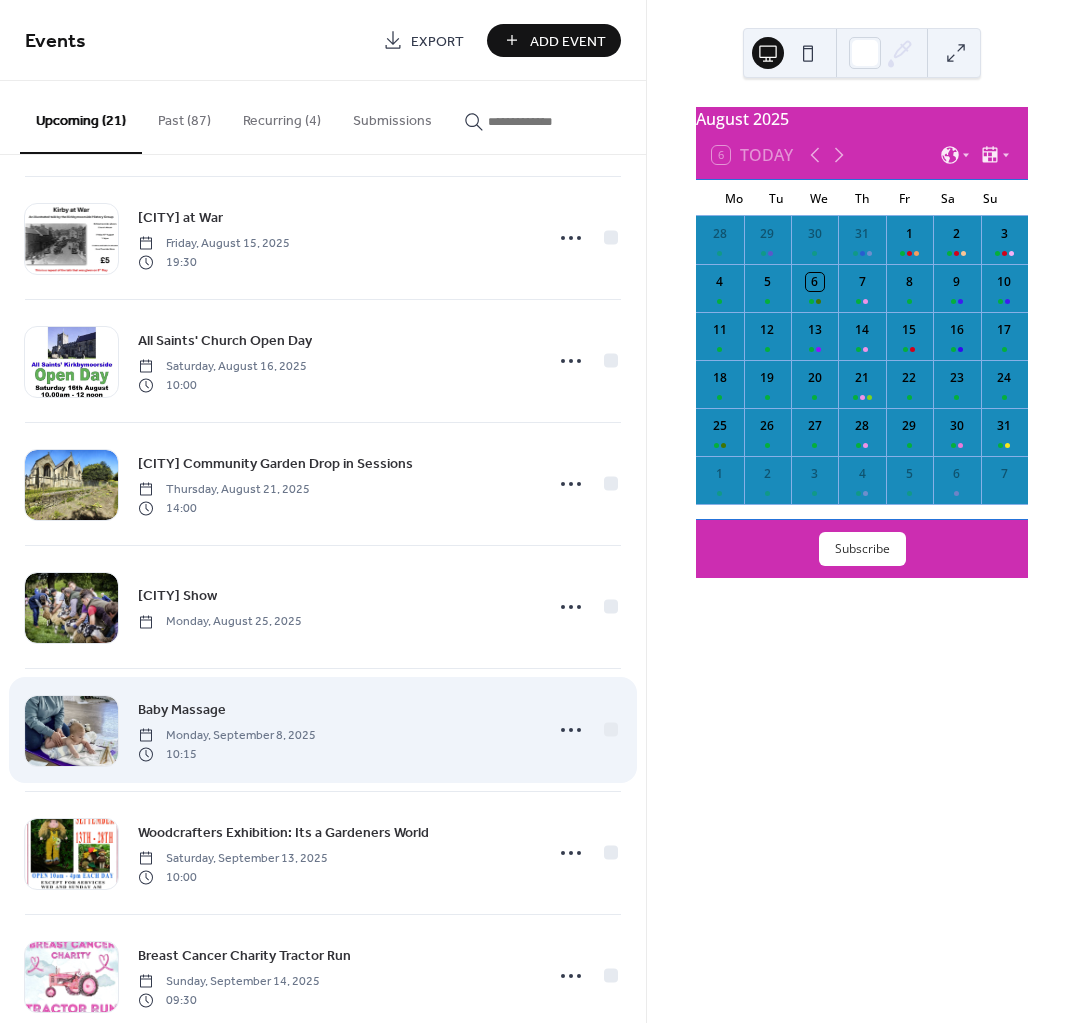 click on "Baby Massage Monday, September 8, 2025 10:15" at bounding box center (334, 730) 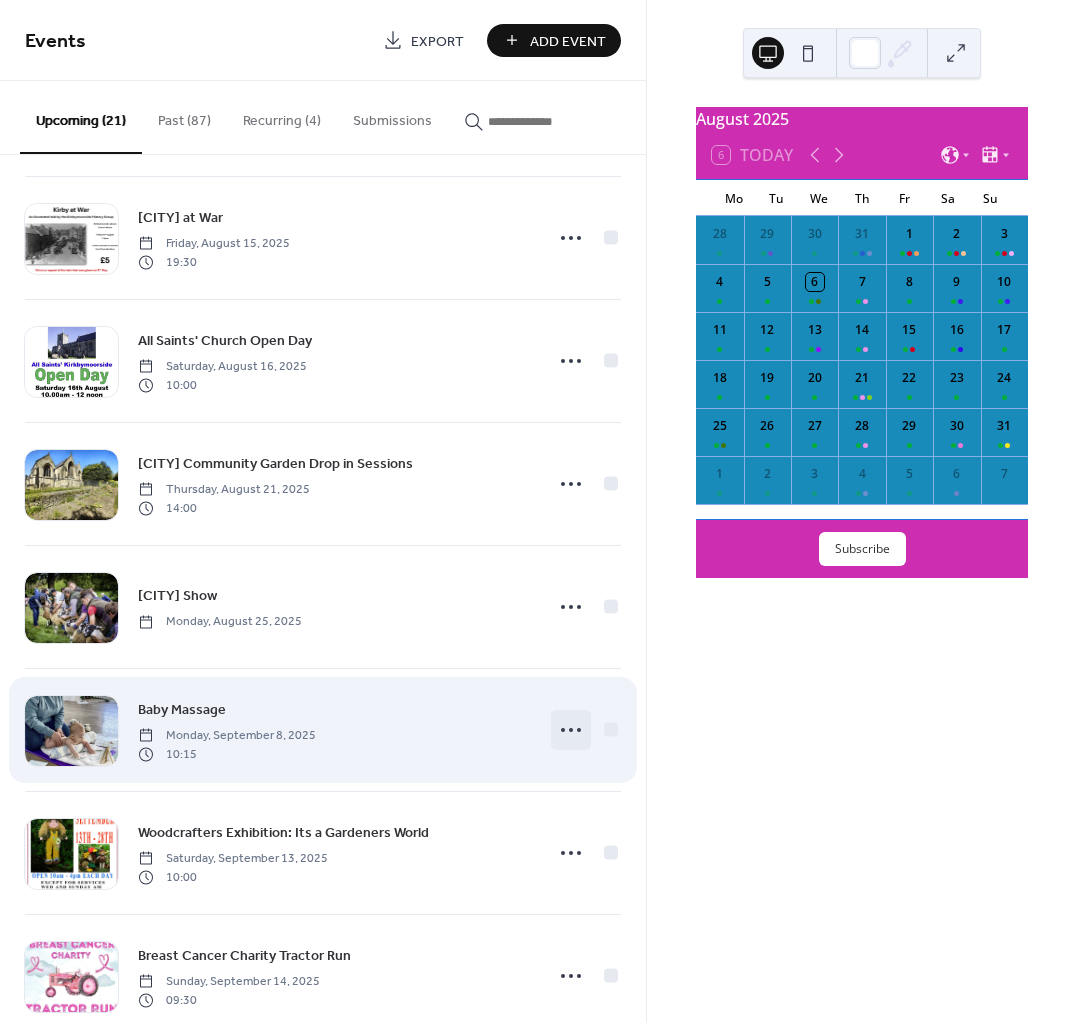 click 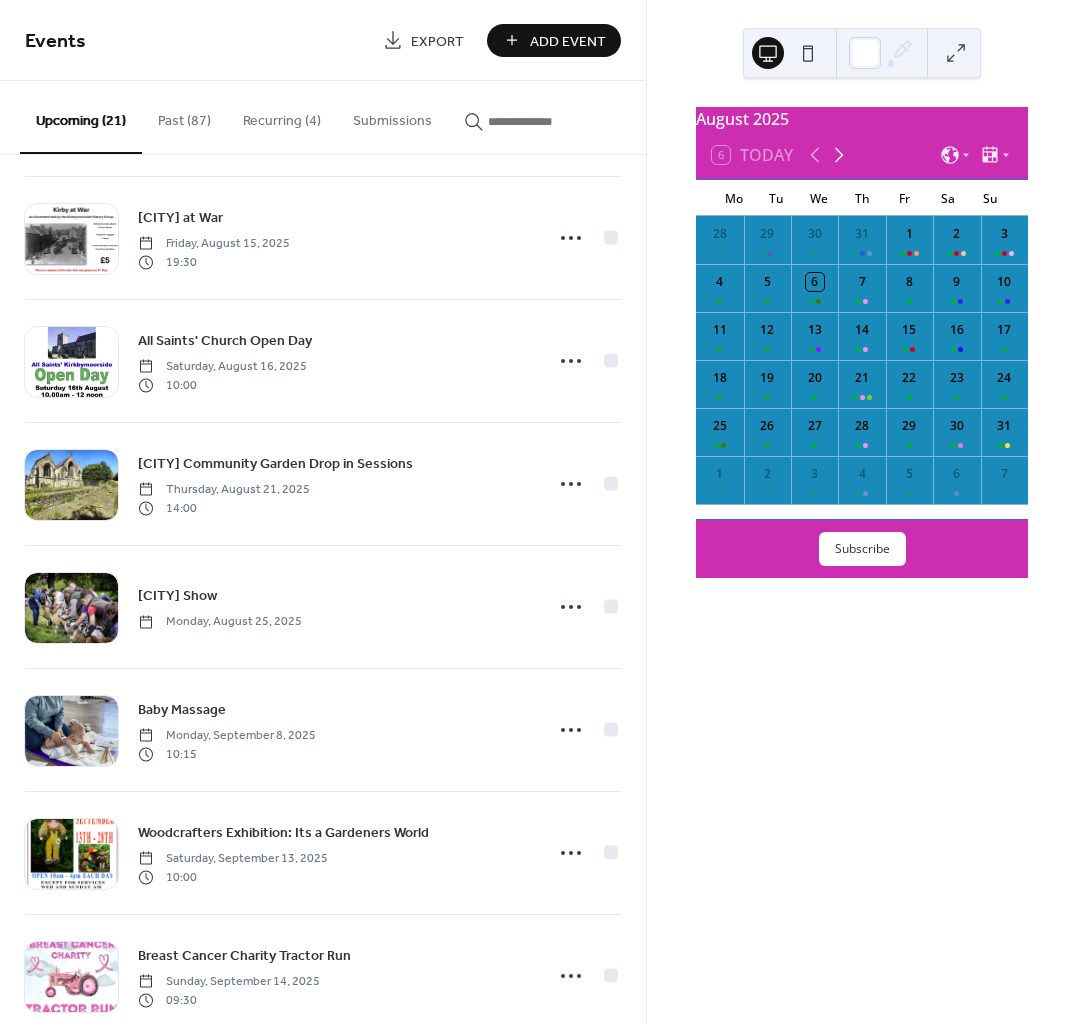 click 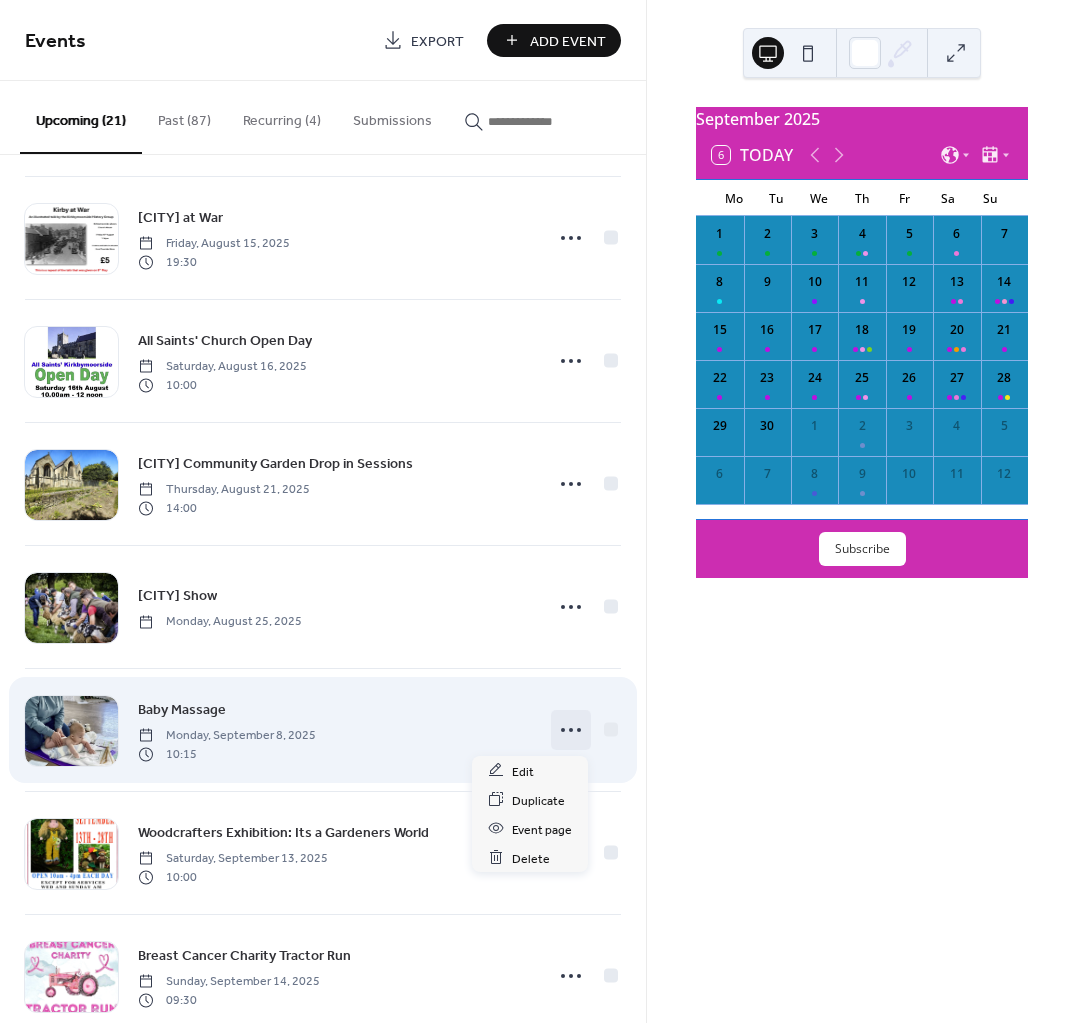 click 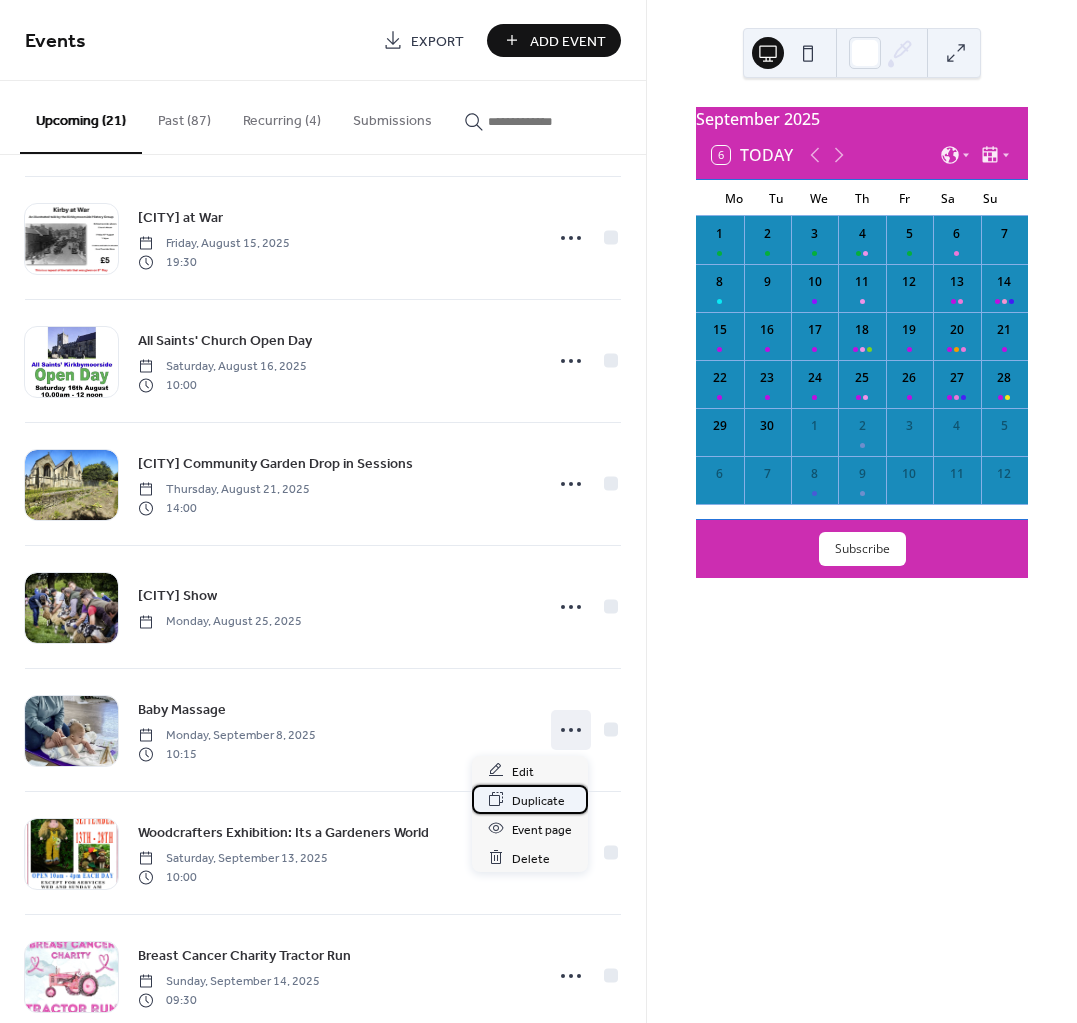 click on "Duplicate" at bounding box center (538, 800) 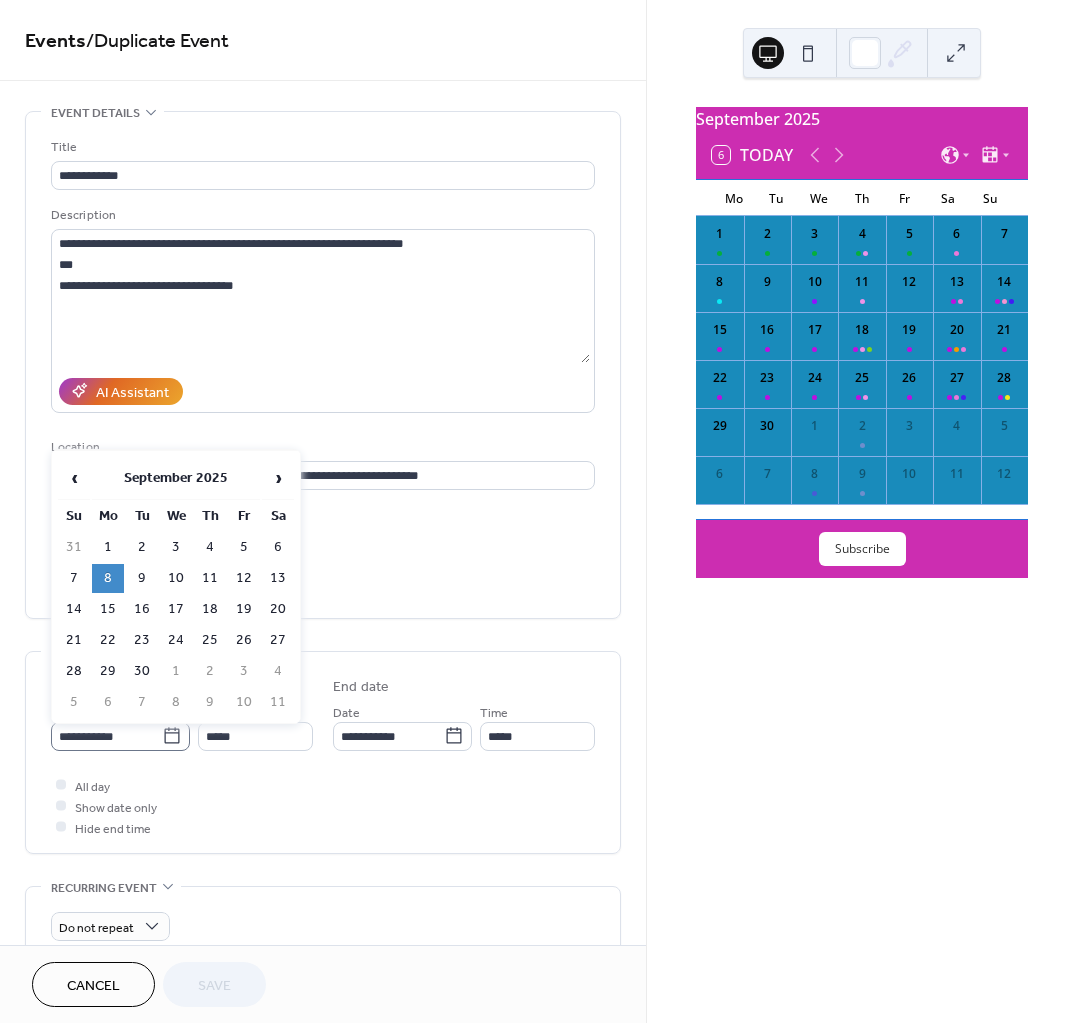 click 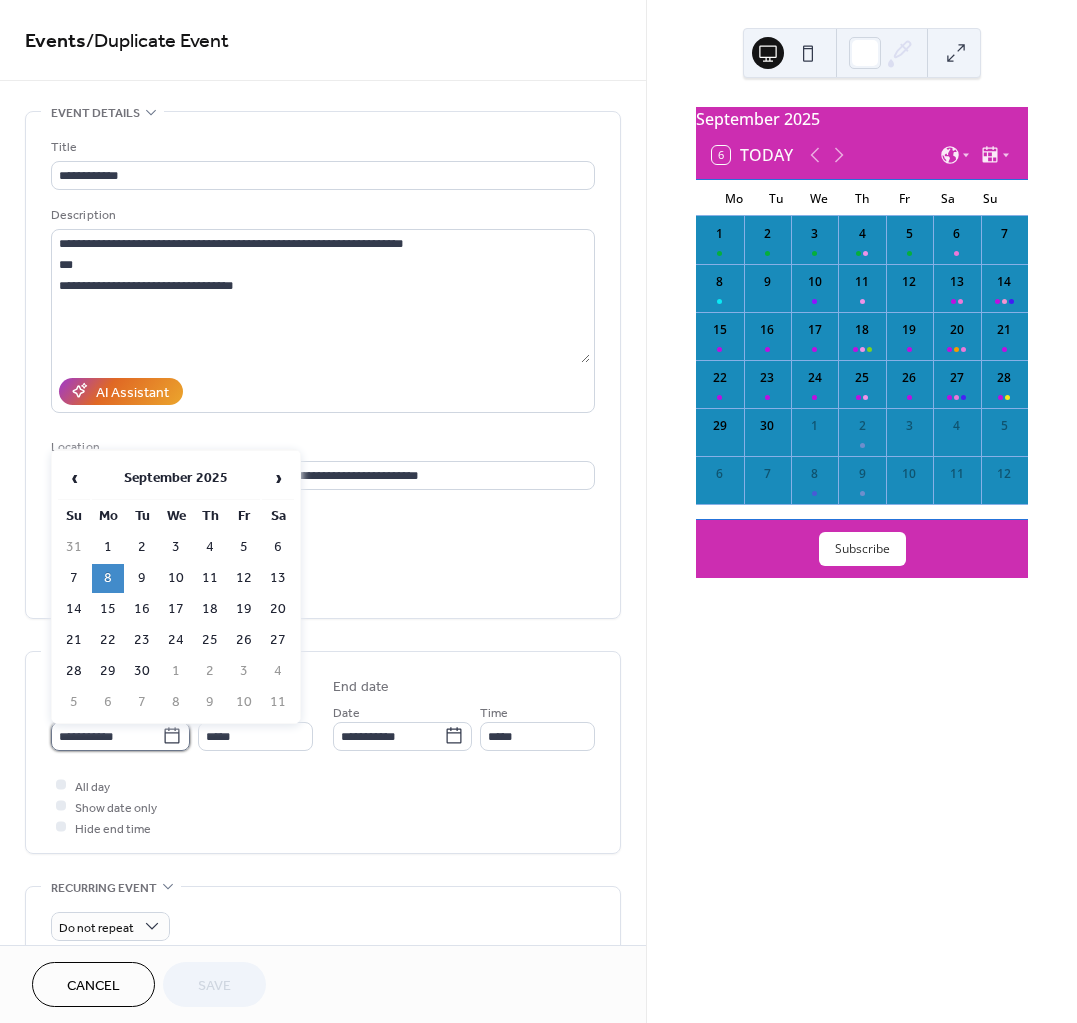 click on "**********" at bounding box center (106, 736) 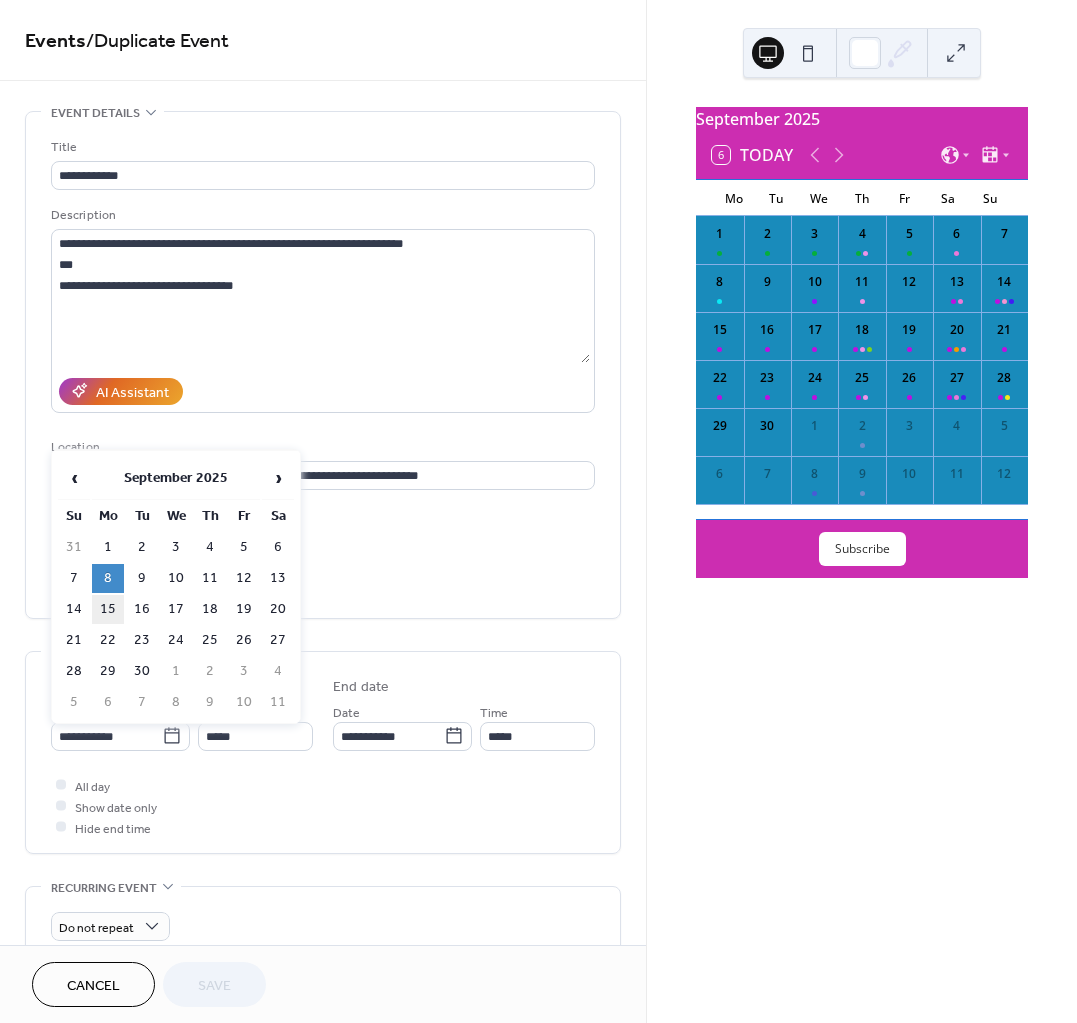 click on "15" at bounding box center (108, 609) 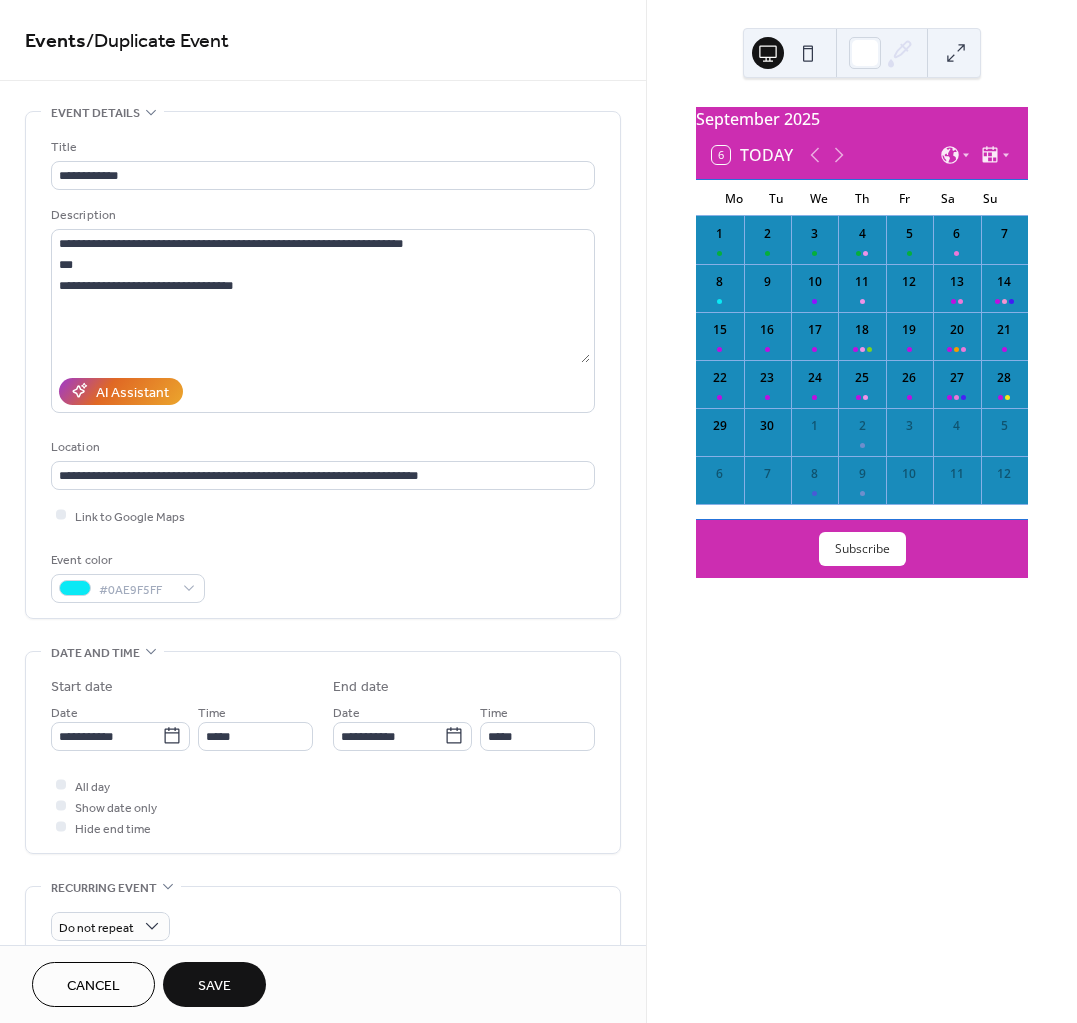 click on "Save" at bounding box center [214, 986] 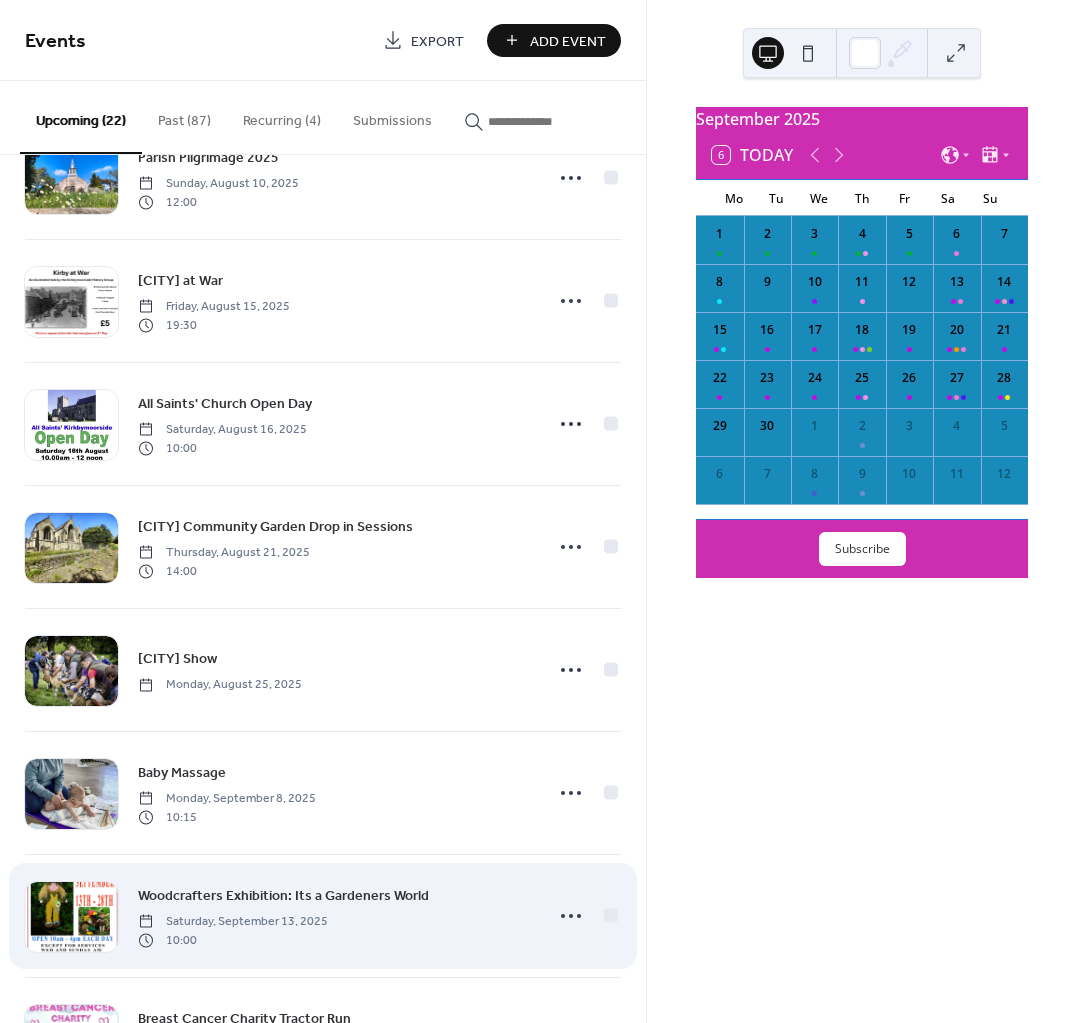 scroll, scrollTop: 500, scrollLeft: 0, axis: vertical 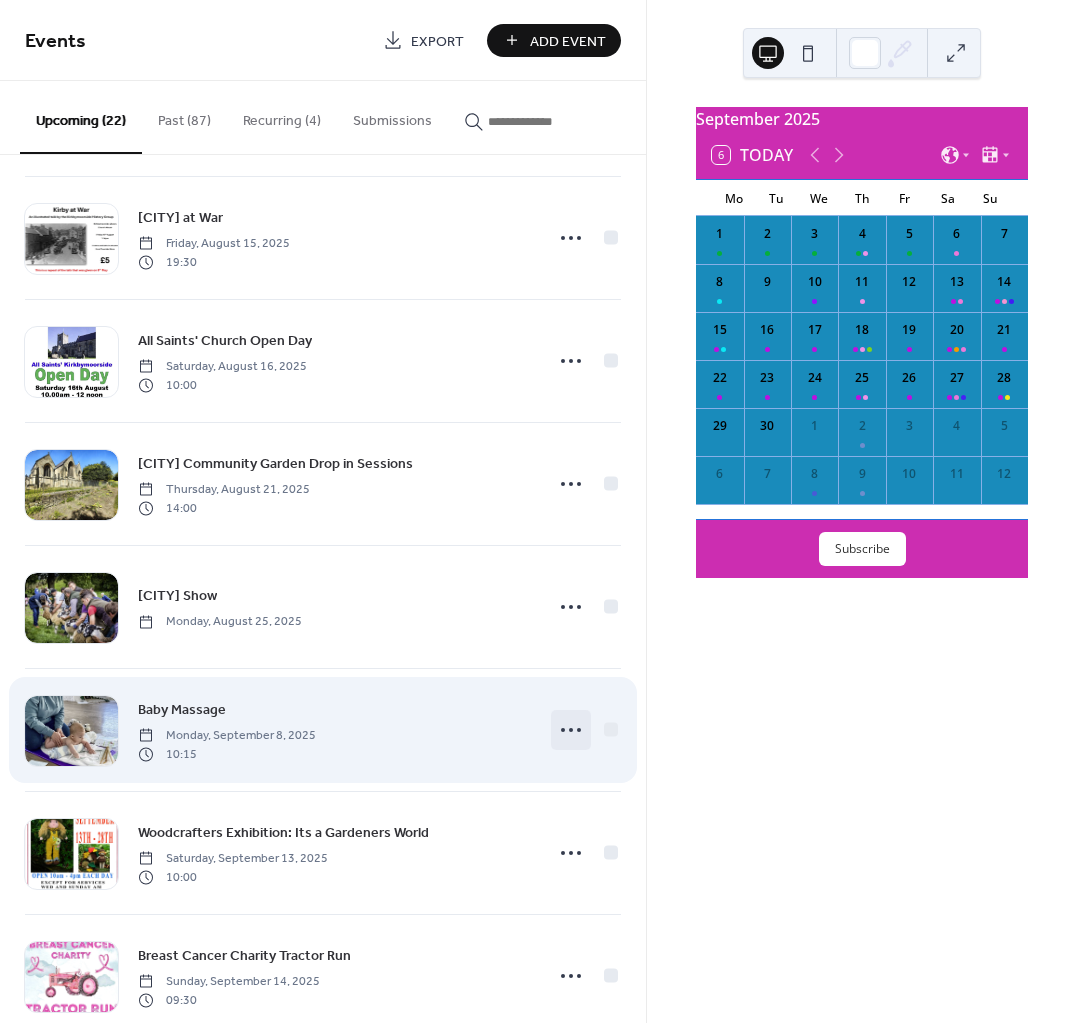 click 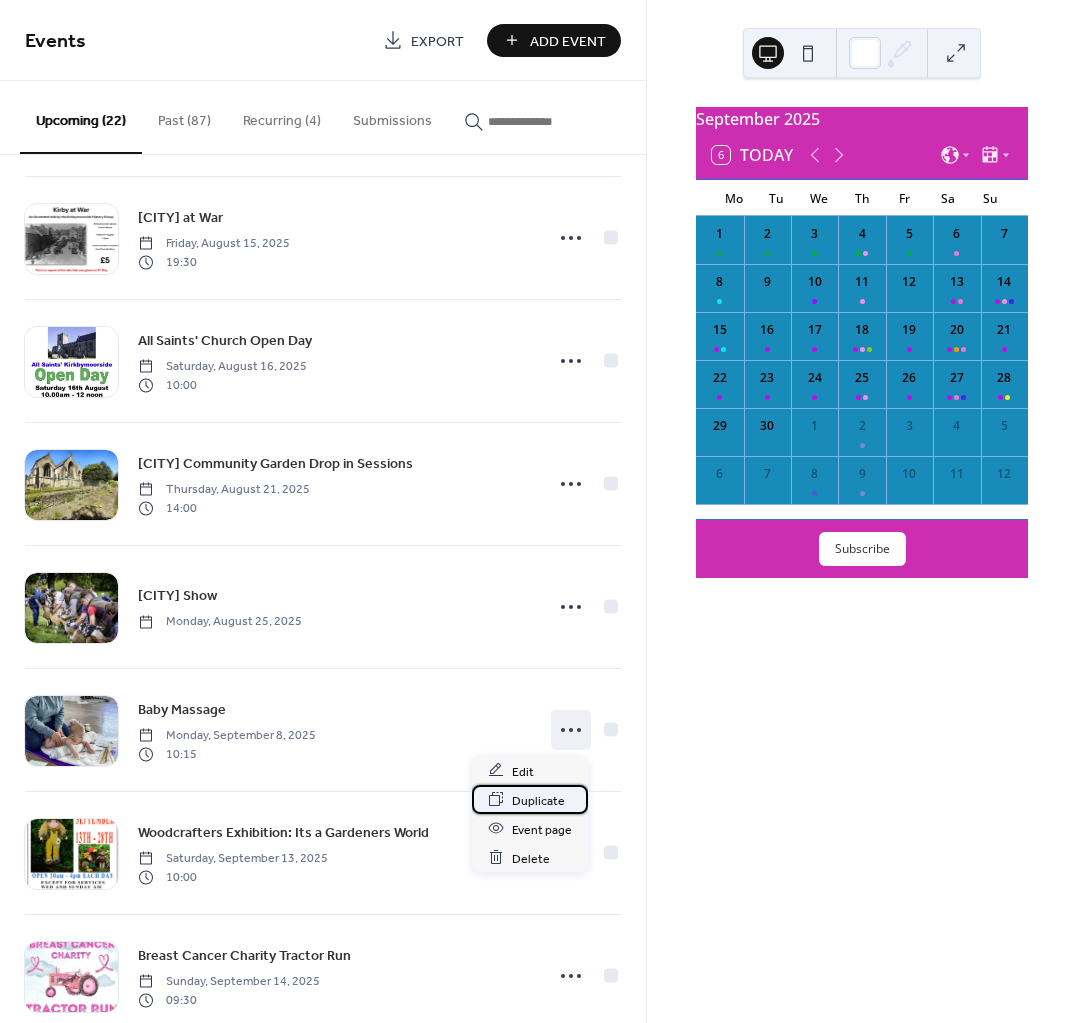 click on "Duplicate" at bounding box center [538, 800] 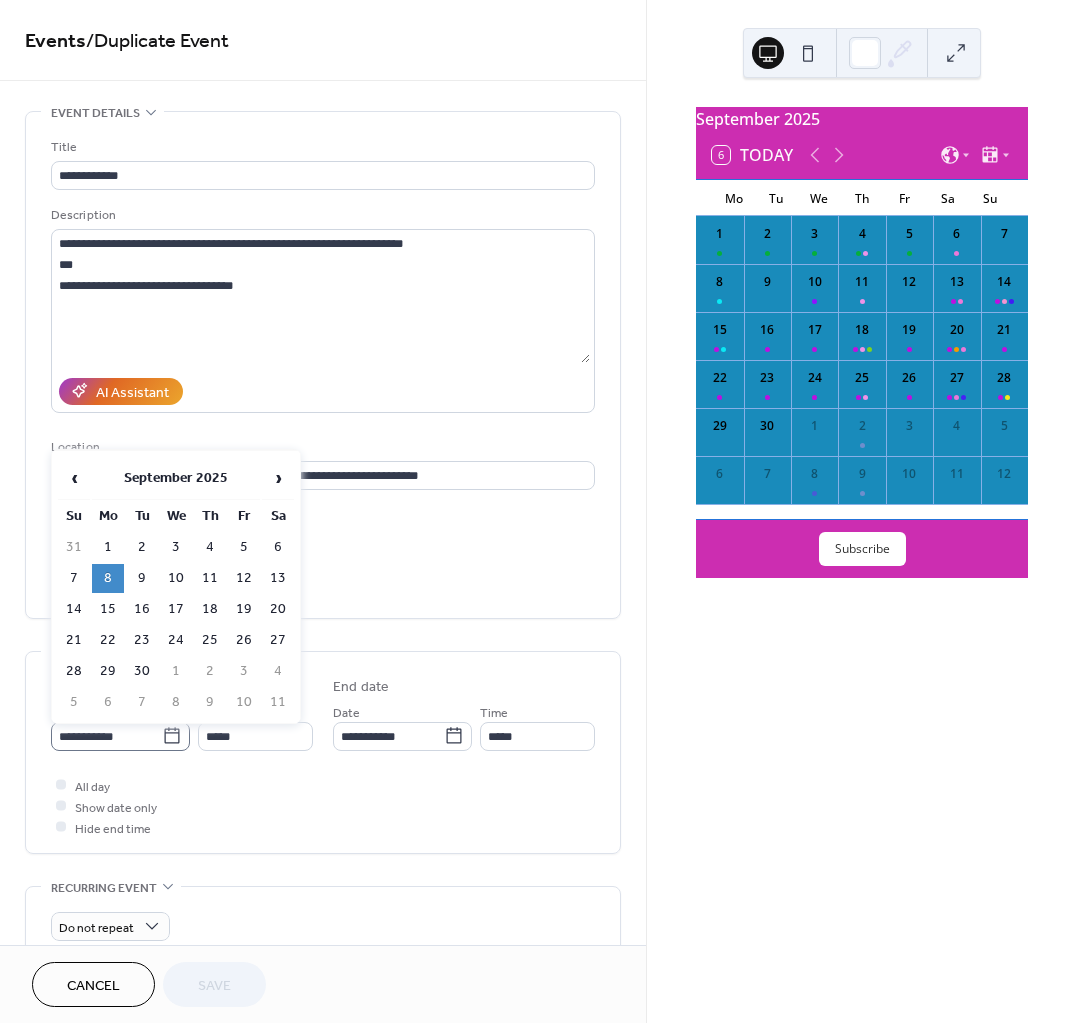 click 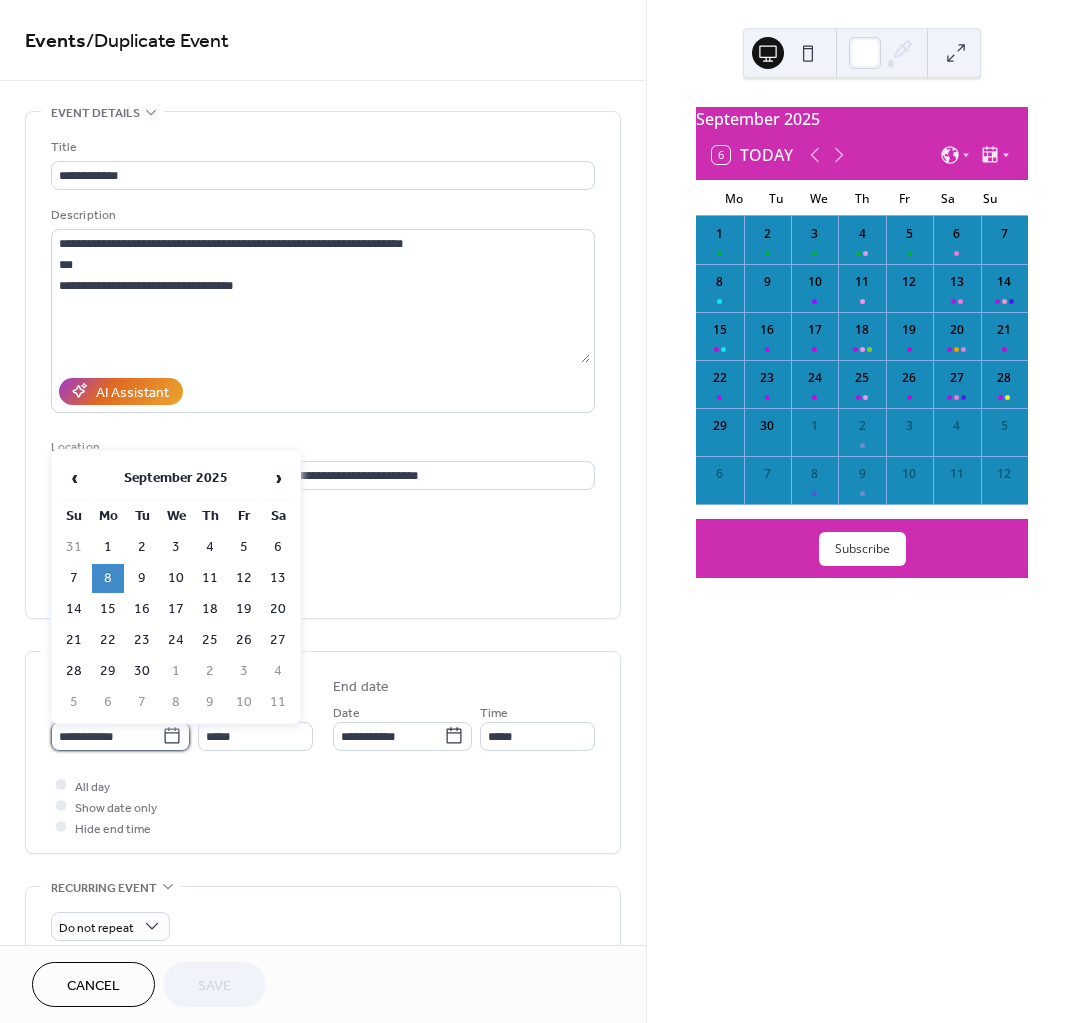 click on "**********" at bounding box center [106, 736] 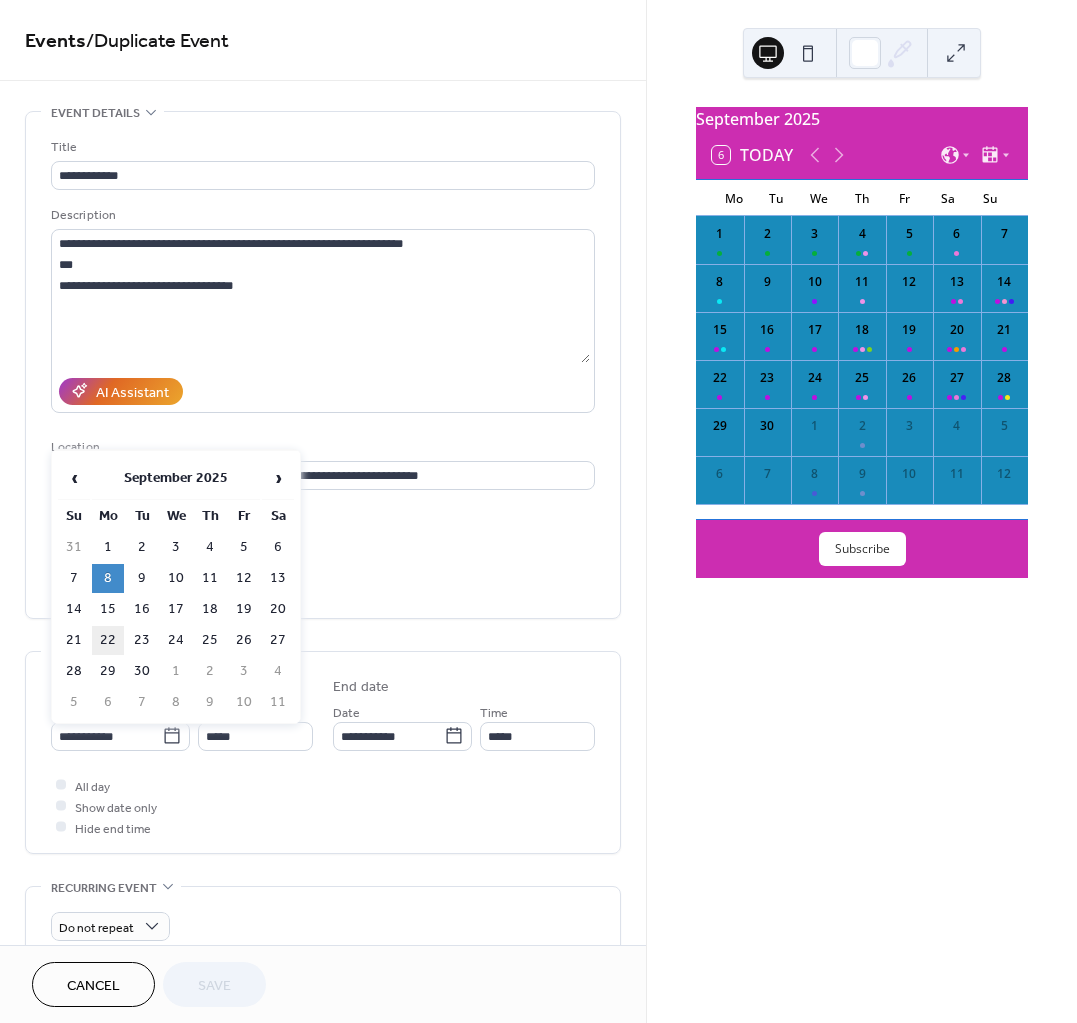 click on "22" at bounding box center [108, 640] 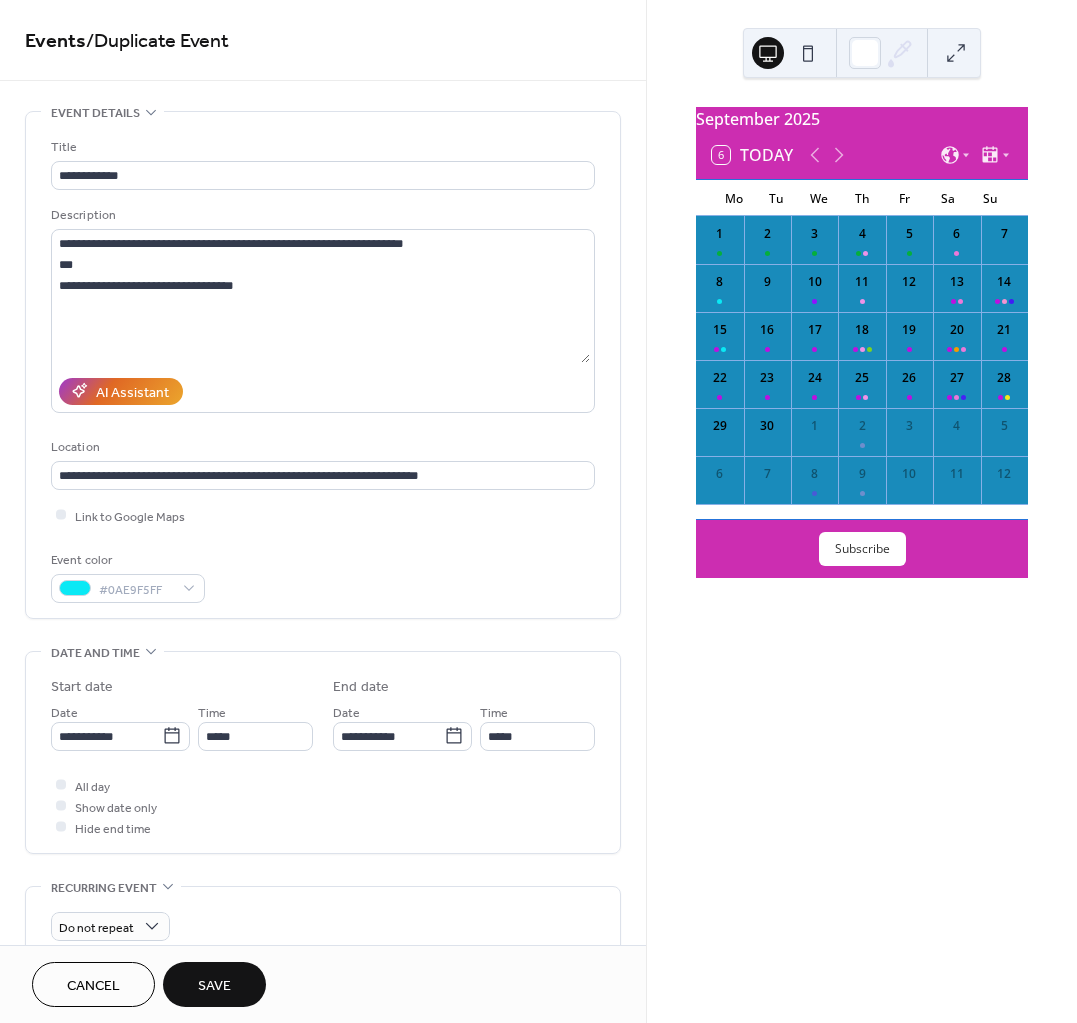 click on "Save" at bounding box center (214, 986) 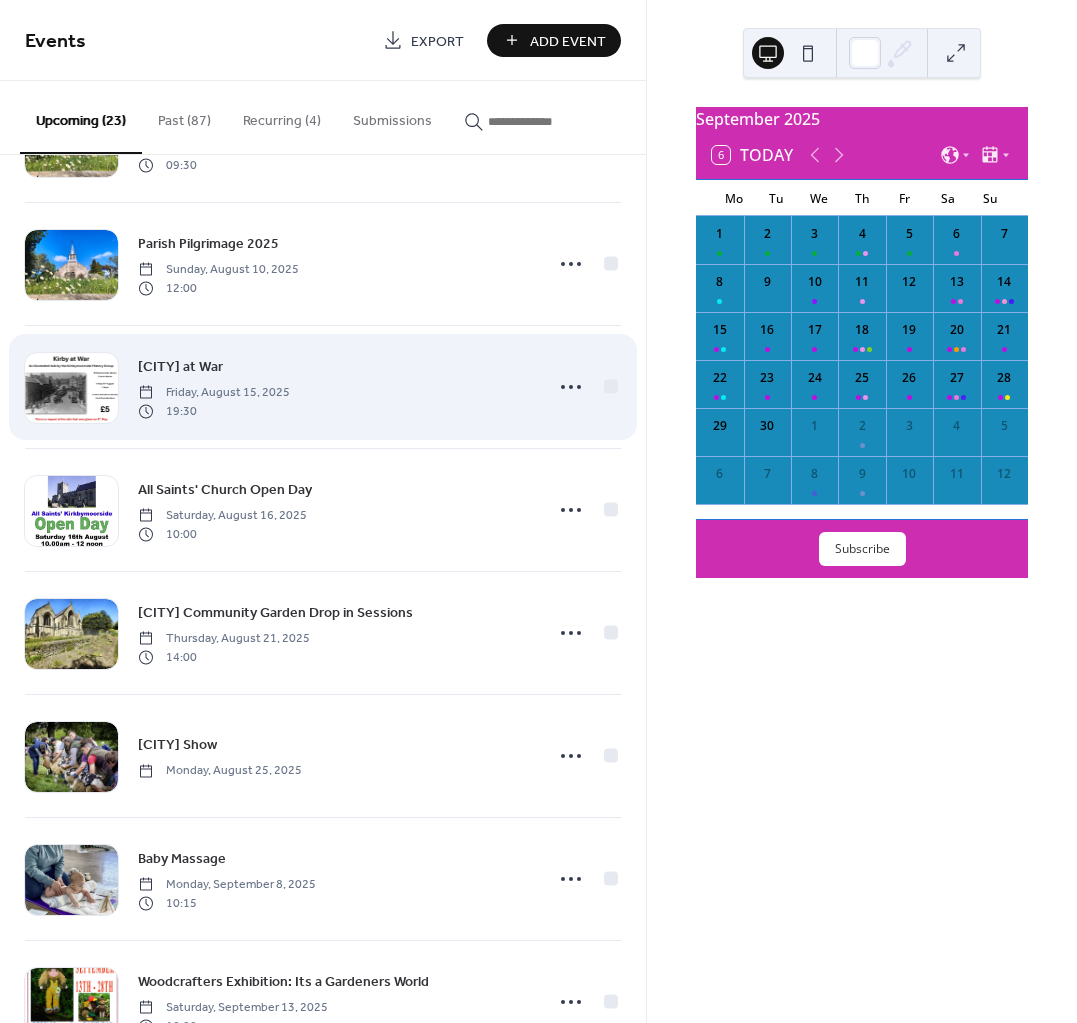 scroll, scrollTop: 375, scrollLeft: 0, axis: vertical 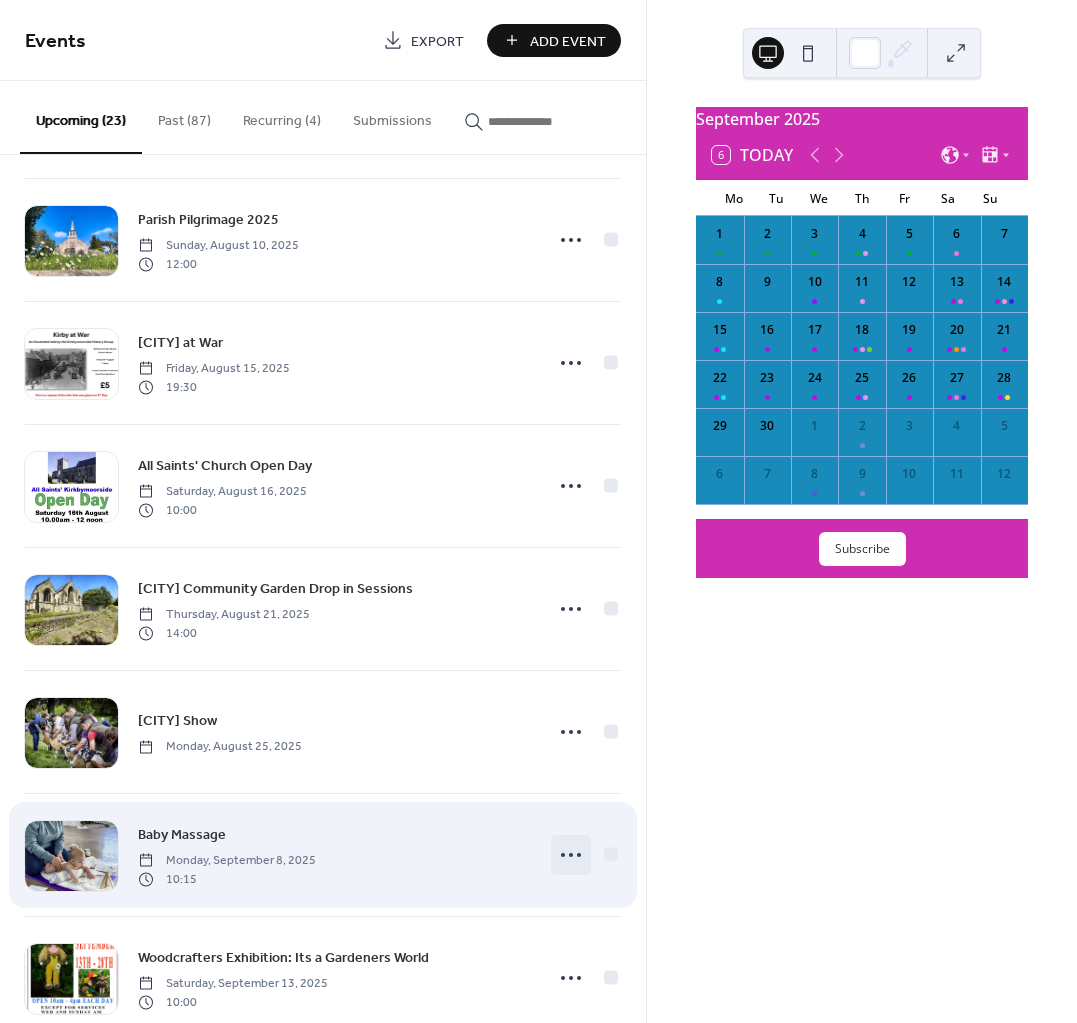 click 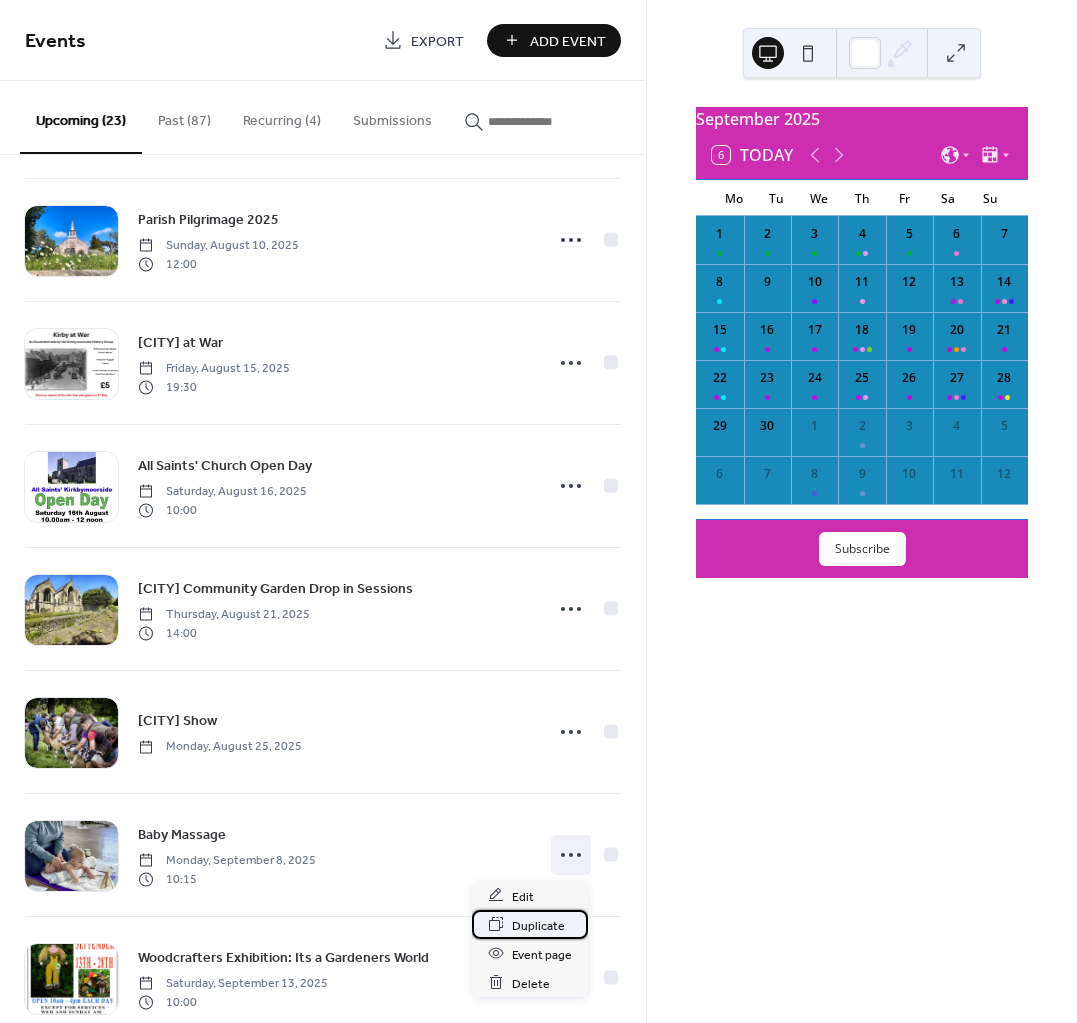 click on "Duplicate" at bounding box center (538, 925) 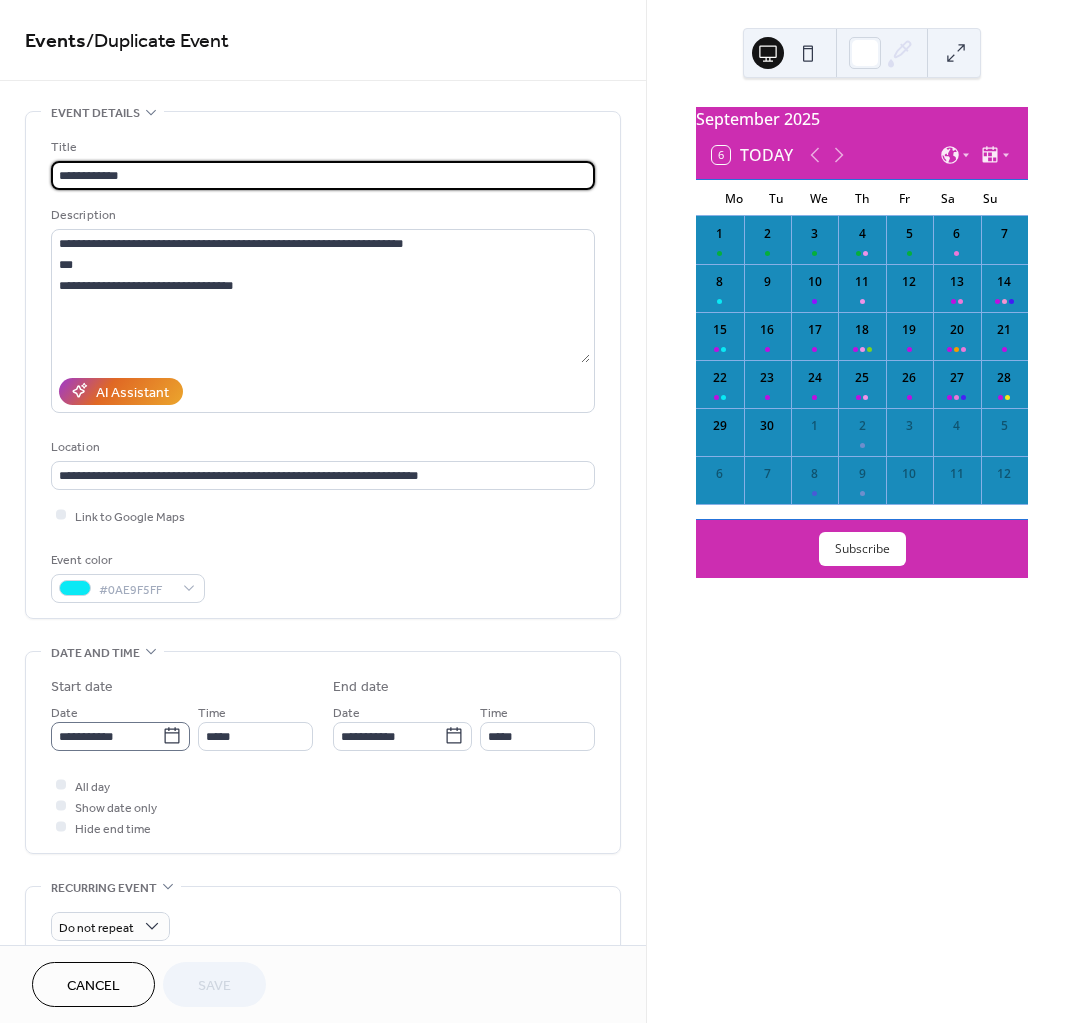 click 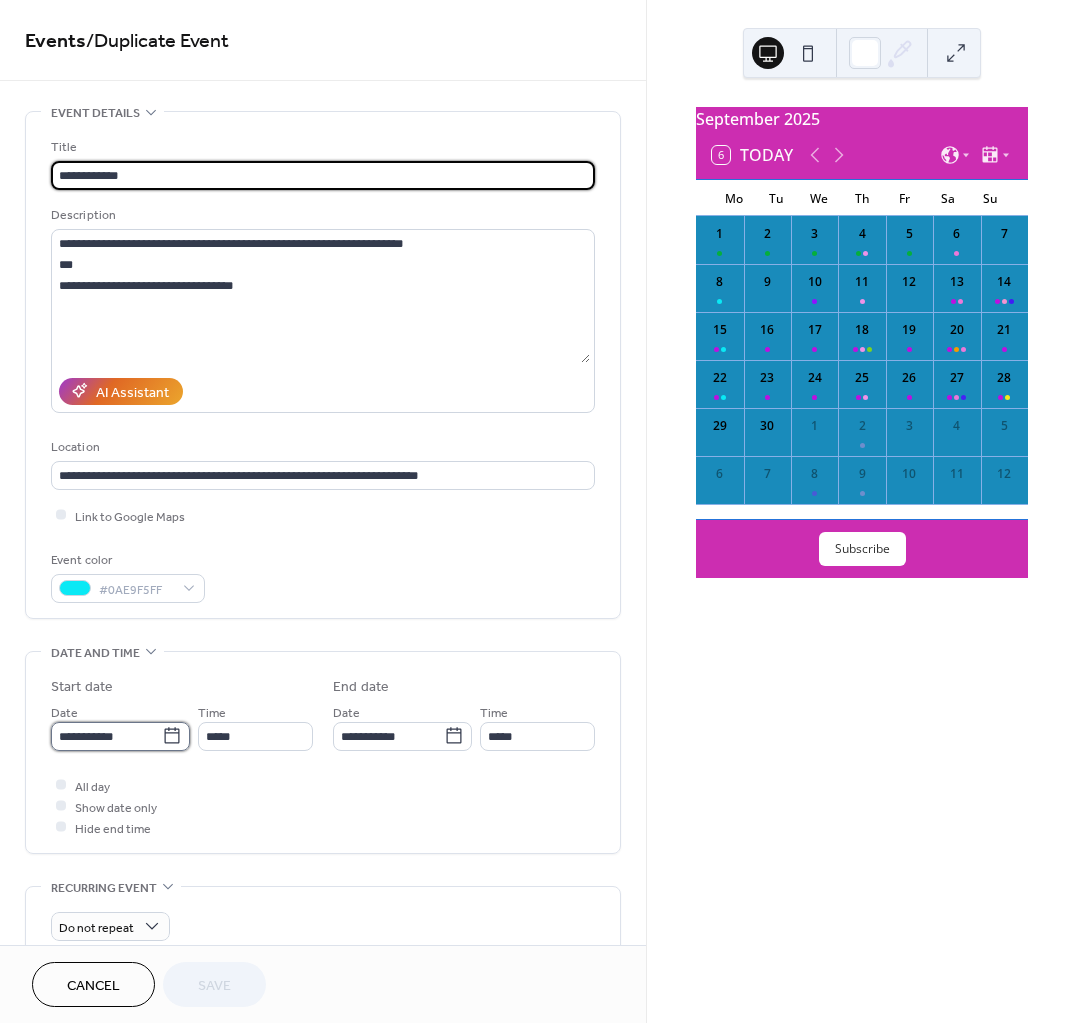 click on "**********" at bounding box center [106, 736] 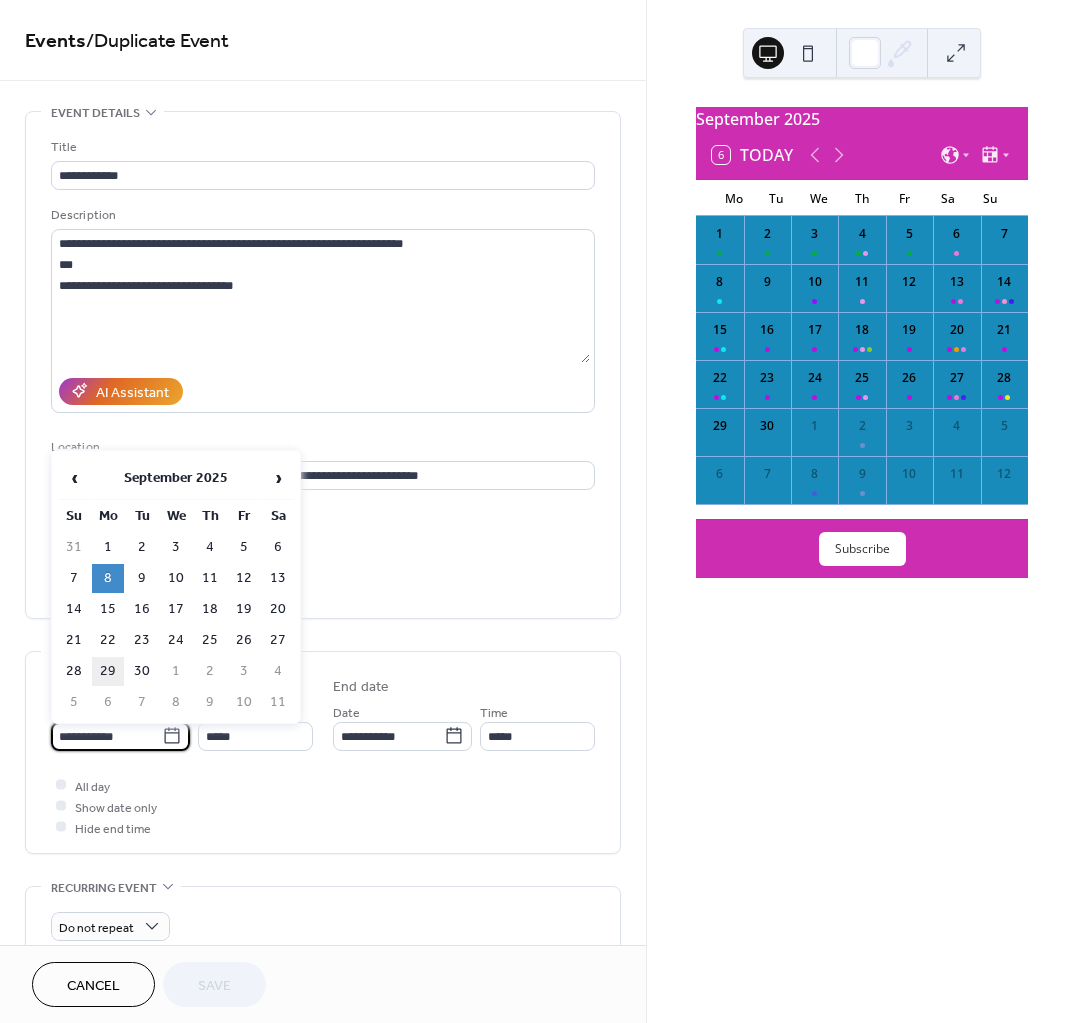 click on "29" at bounding box center [108, 671] 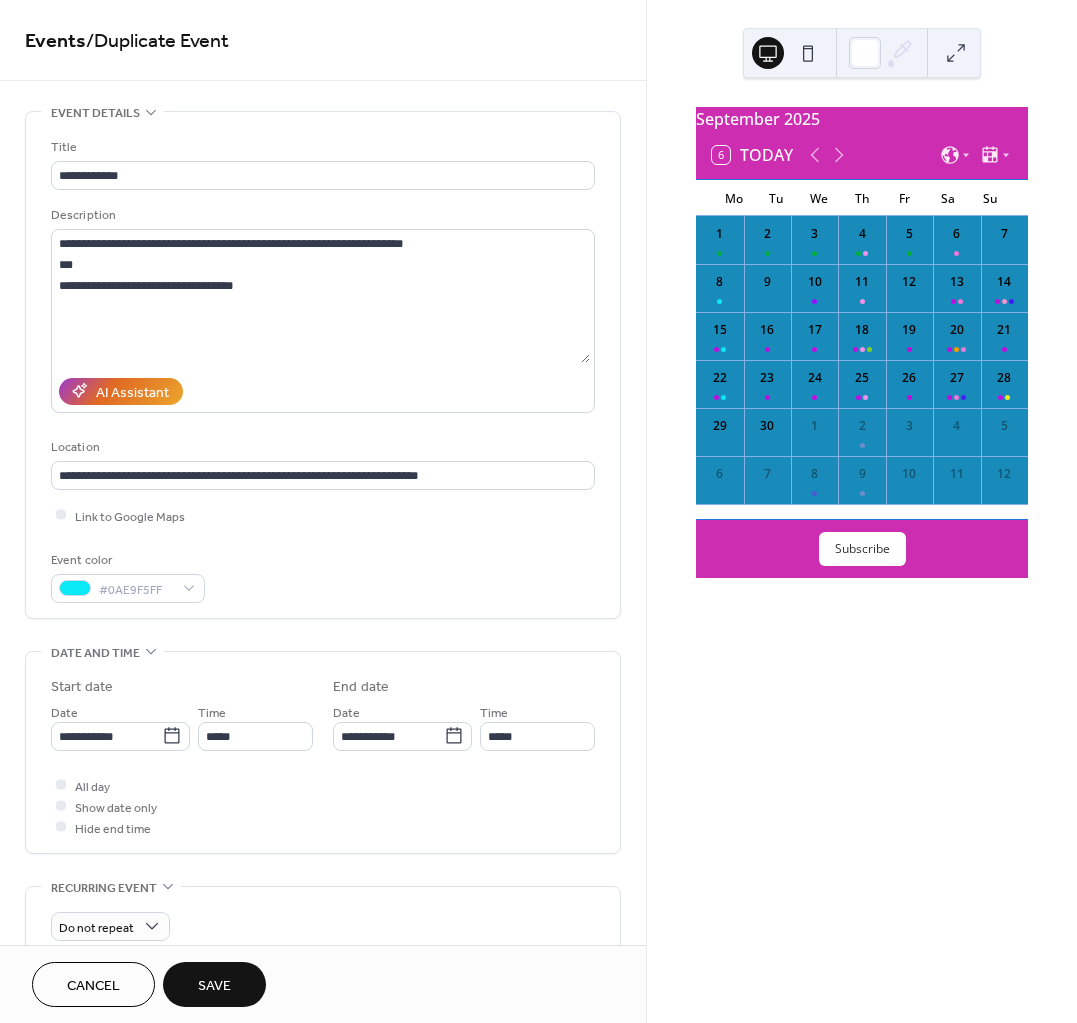 click on "Save" at bounding box center (214, 986) 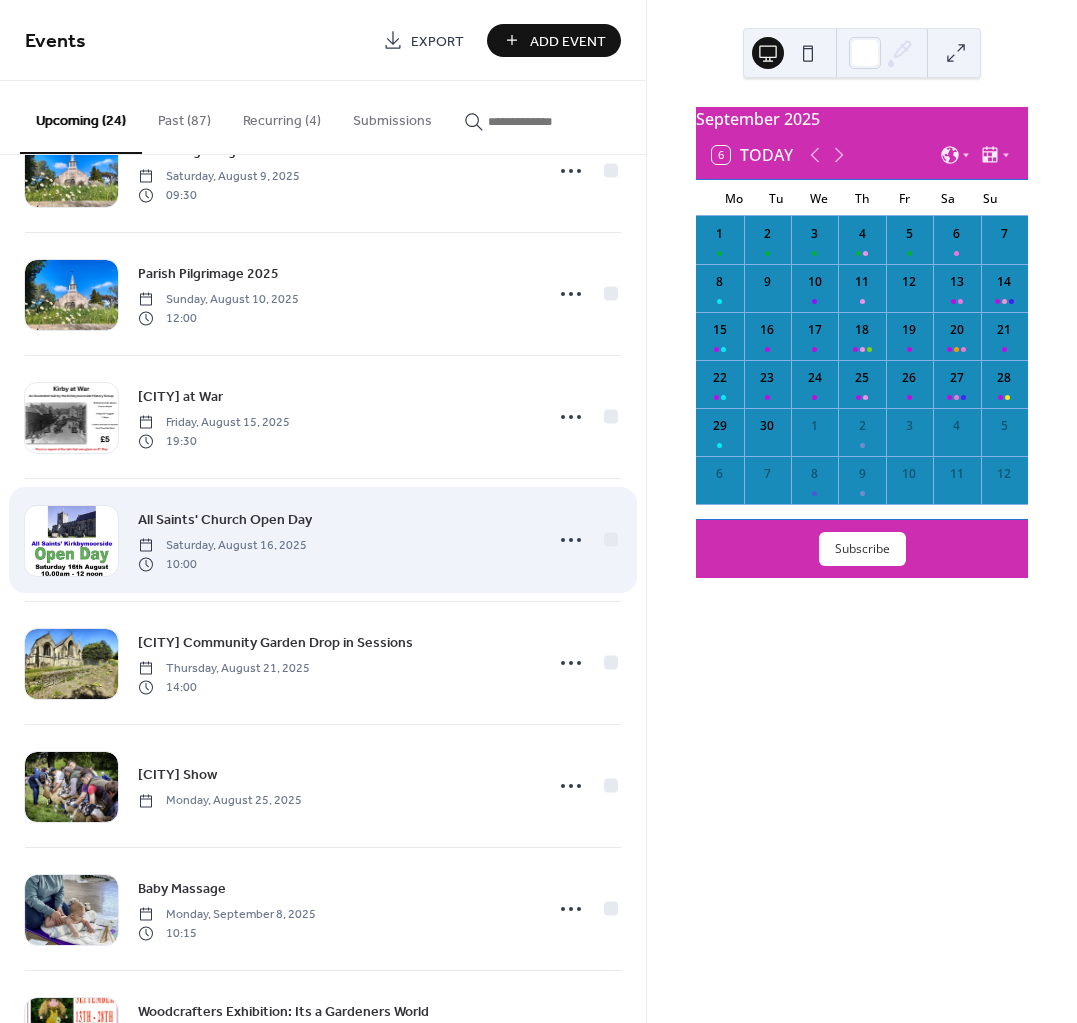 scroll, scrollTop: 375, scrollLeft: 0, axis: vertical 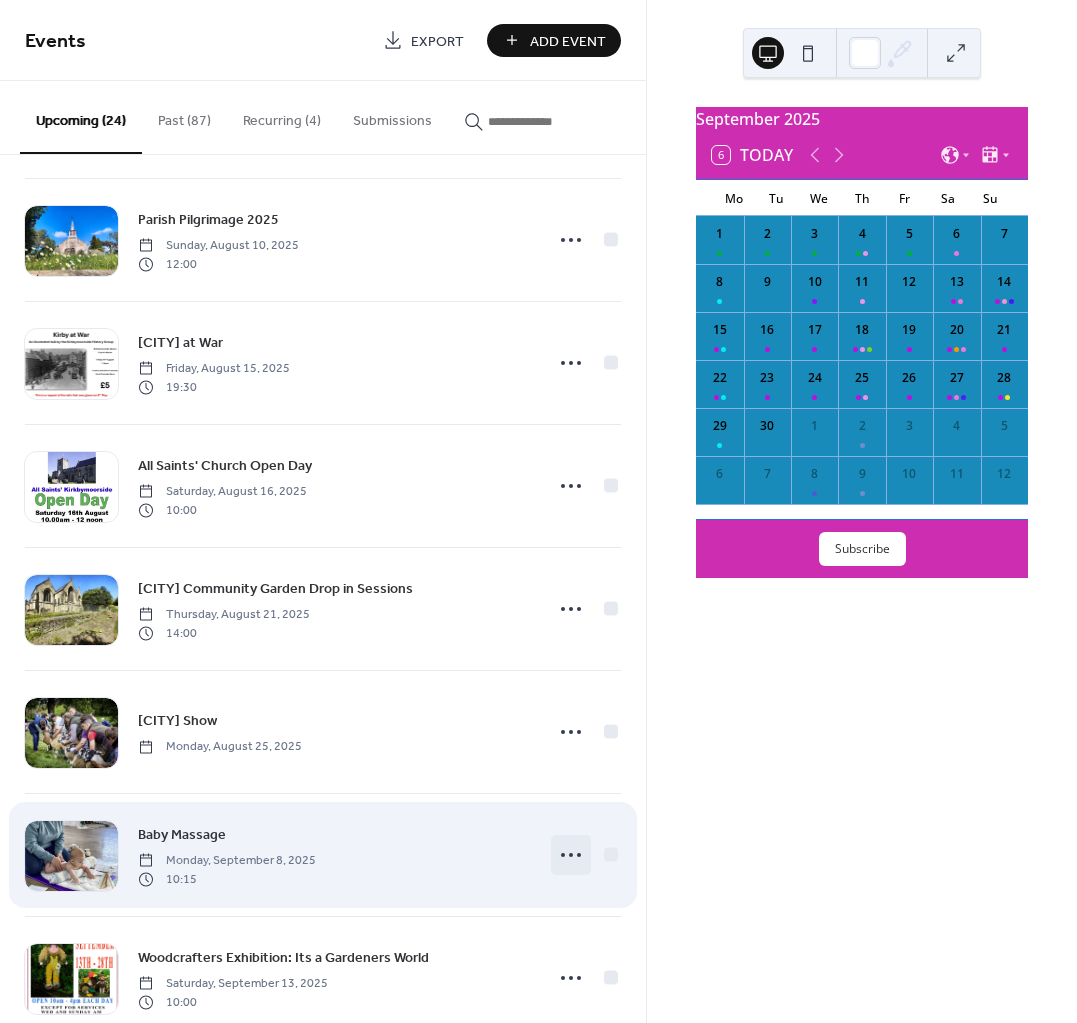 click 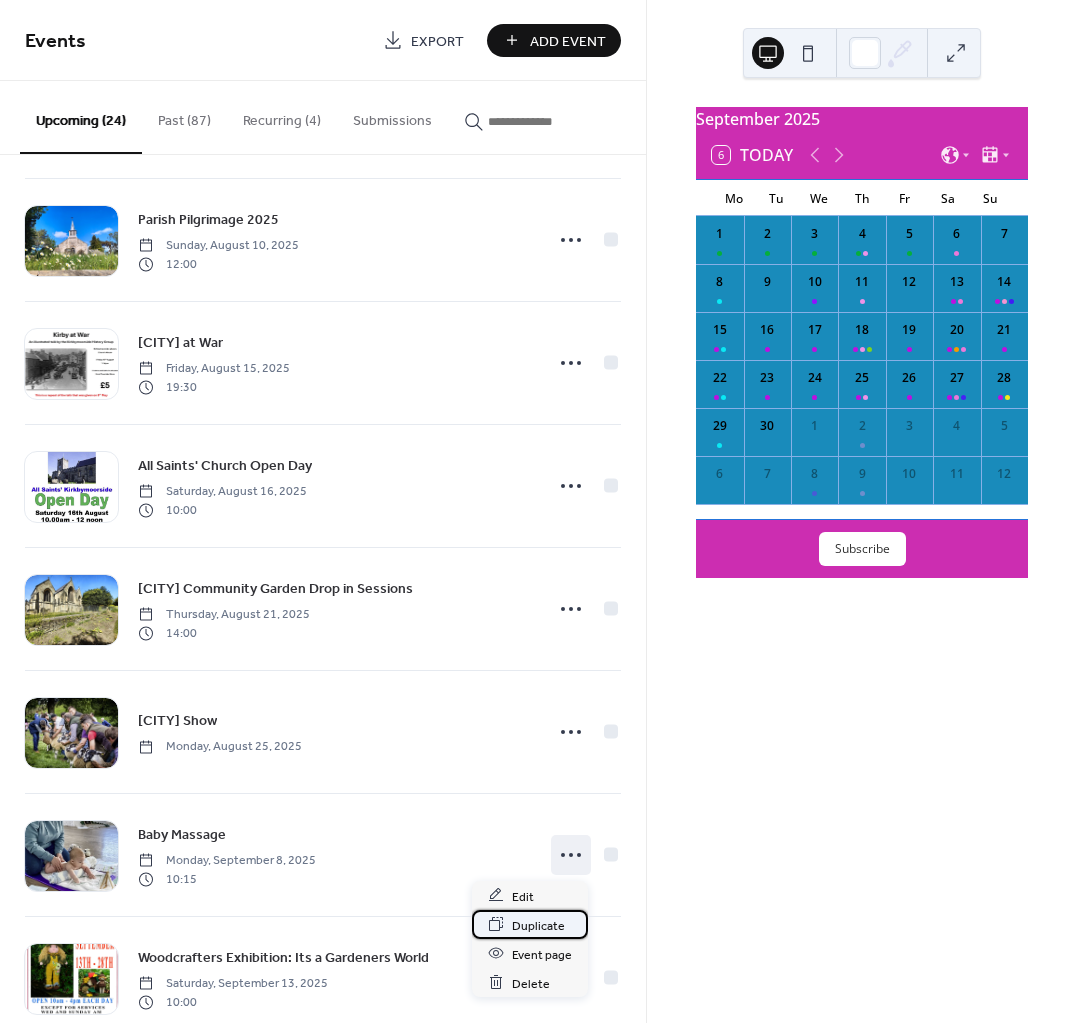 click on "Duplicate" at bounding box center [538, 925] 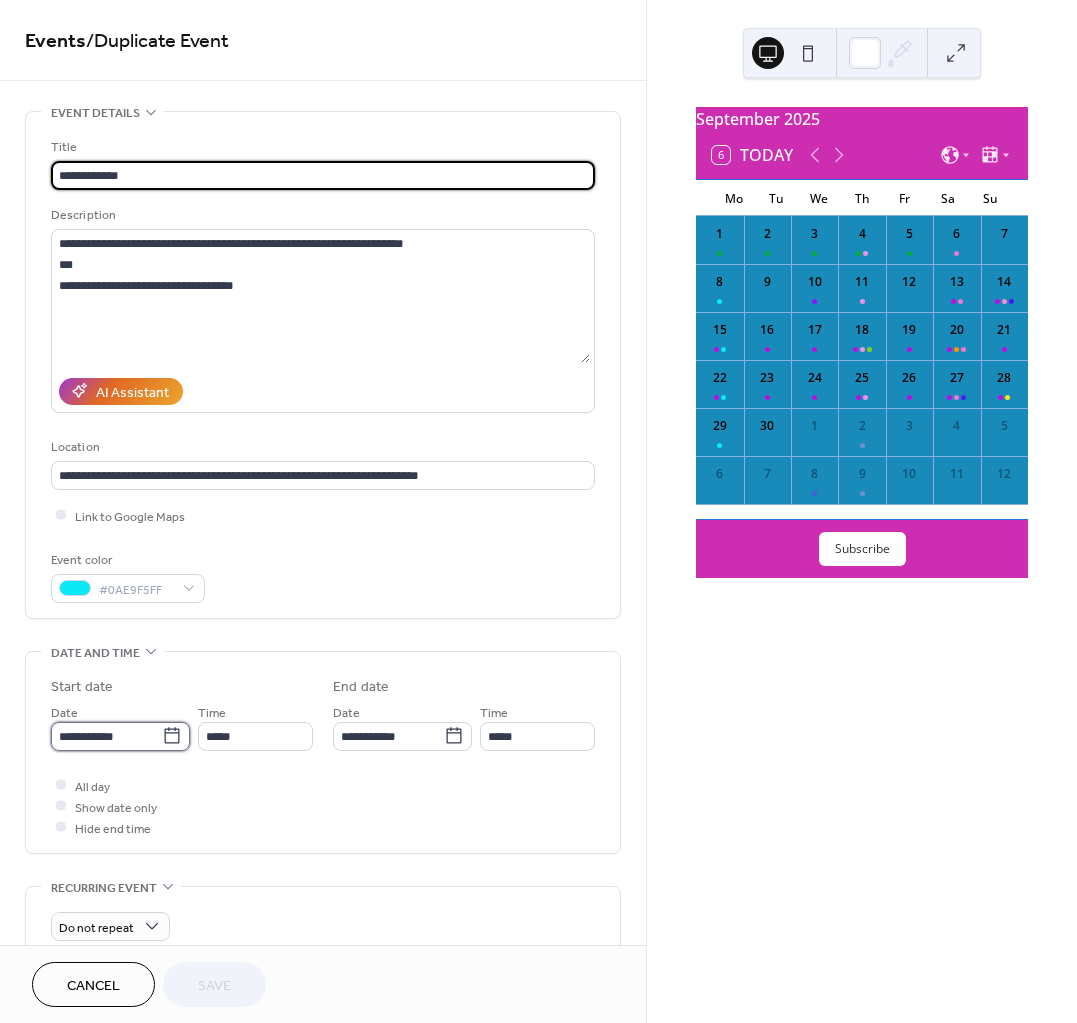 click on "**********" at bounding box center (106, 736) 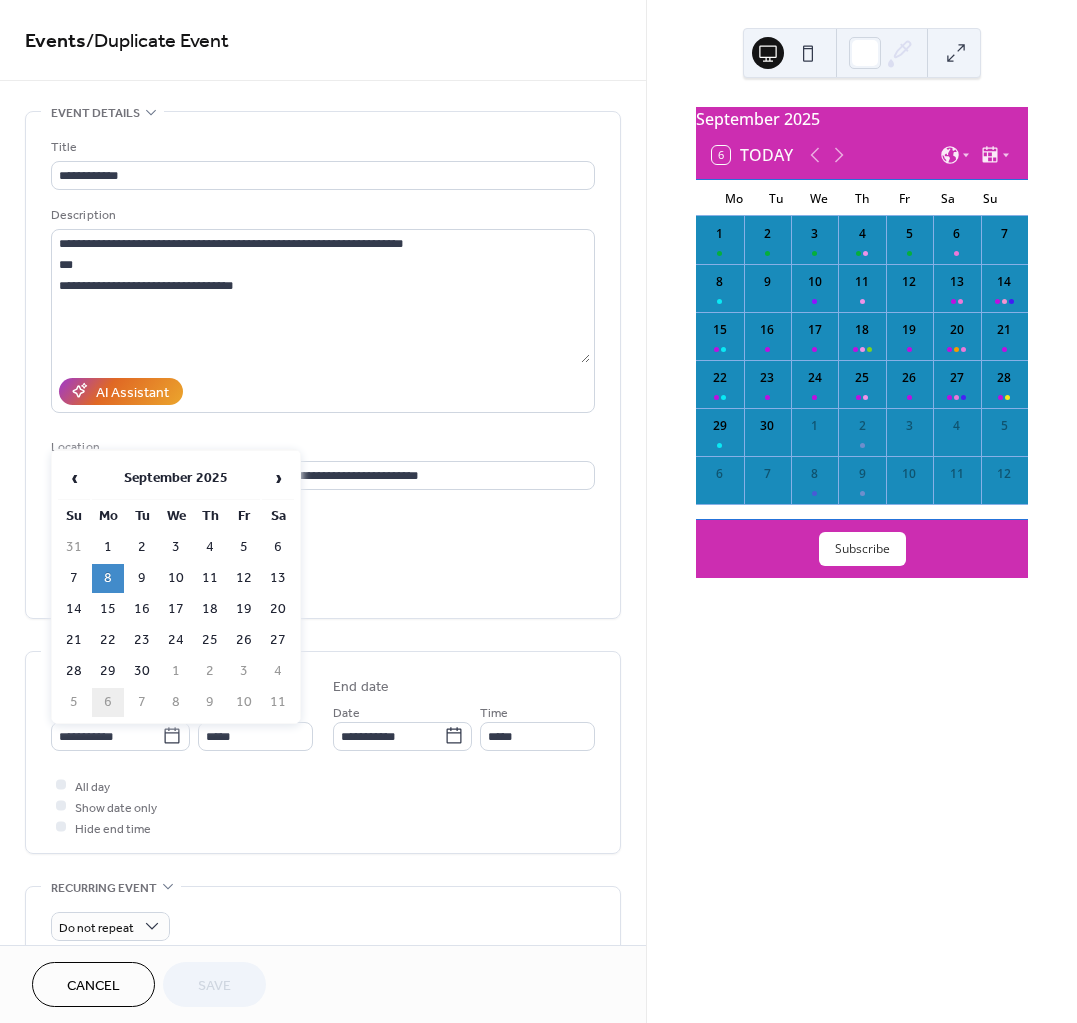 click on "6" at bounding box center [108, 702] 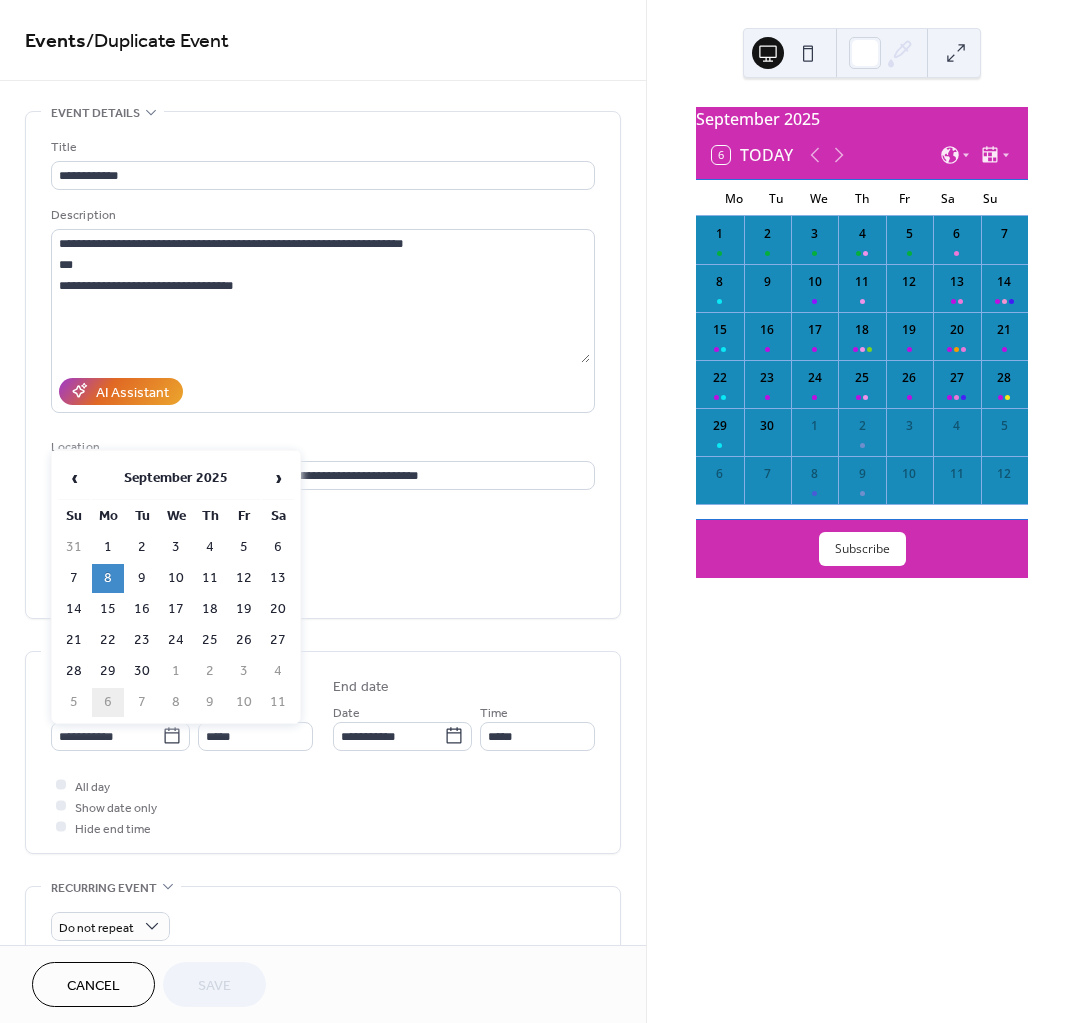 type on "**********" 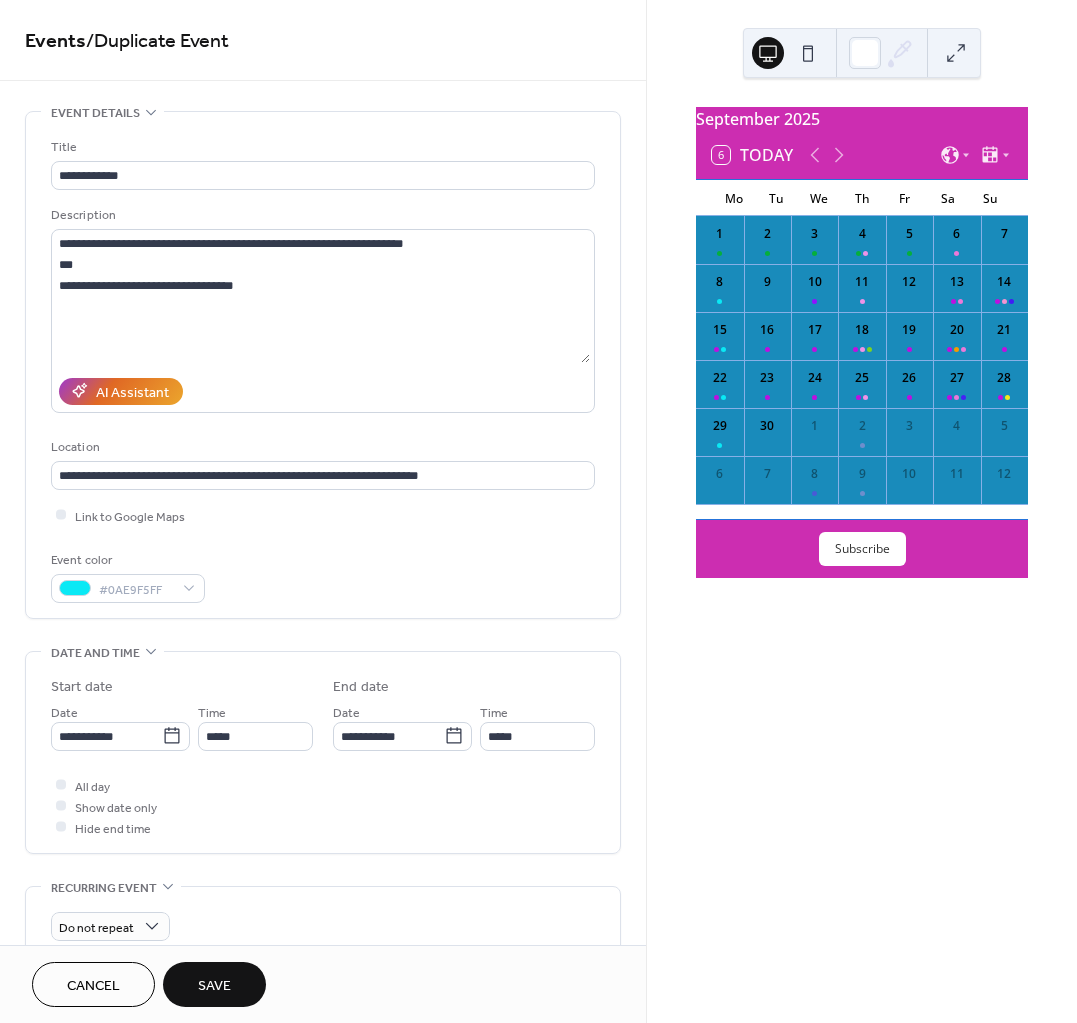 click on "Save" at bounding box center [214, 986] 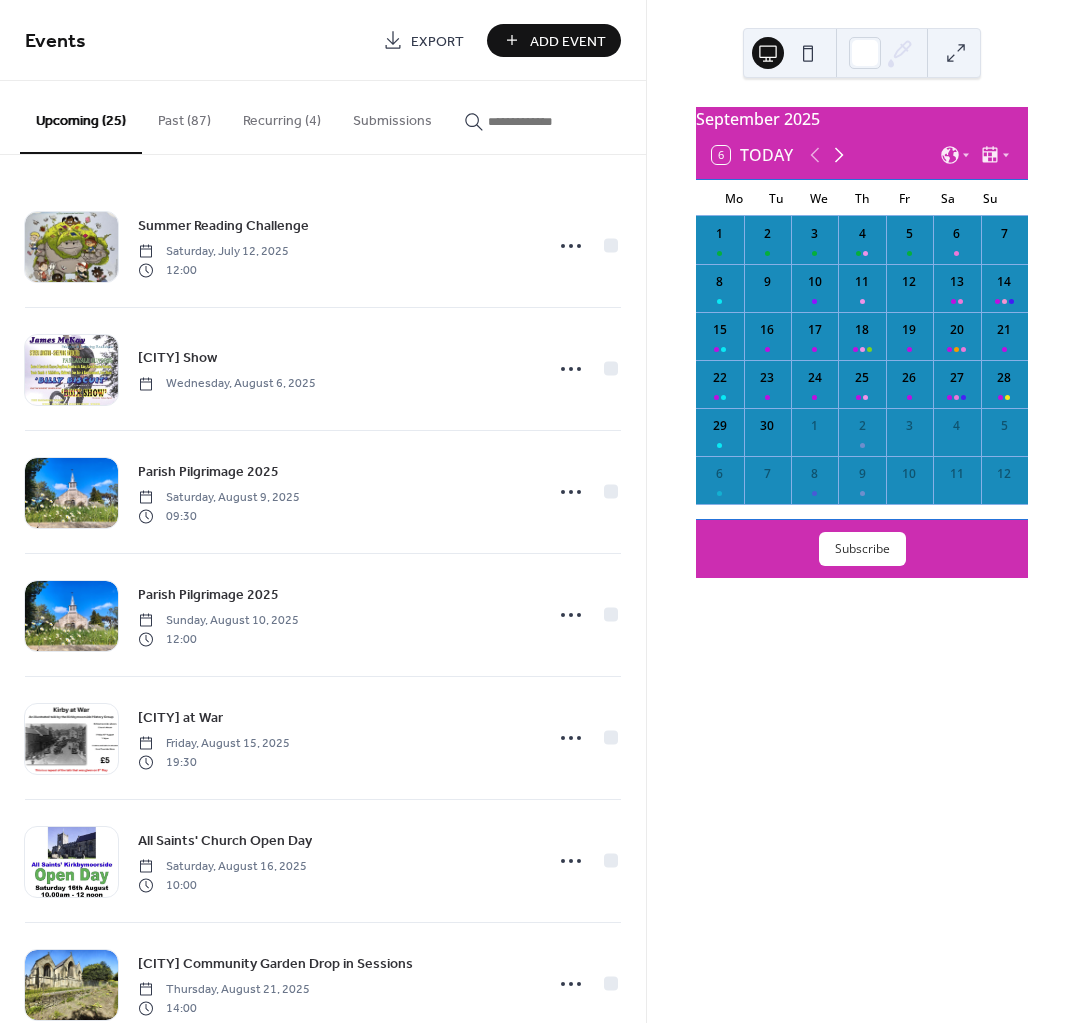 click 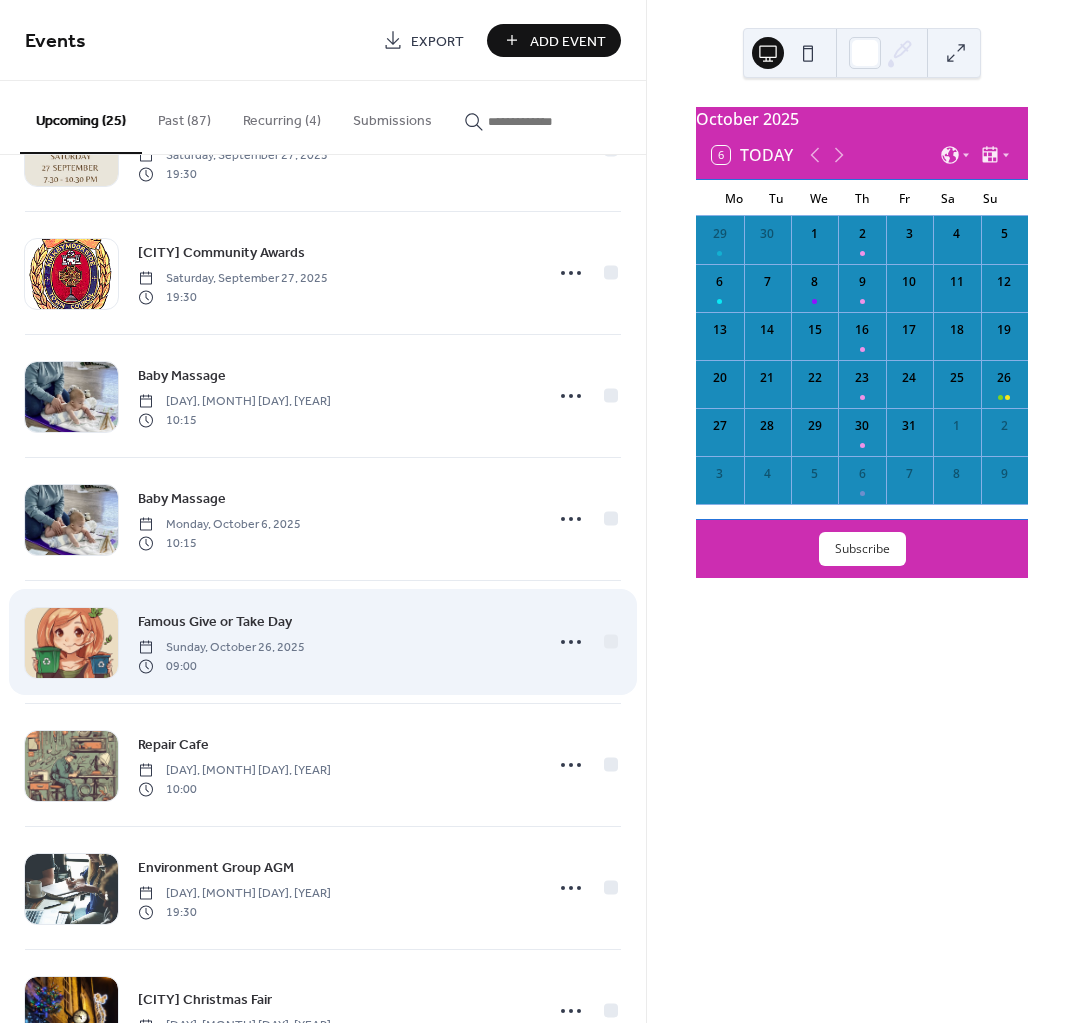 scroll, scrollTop: 2250, scrollLeft: 0, axis: vertical 